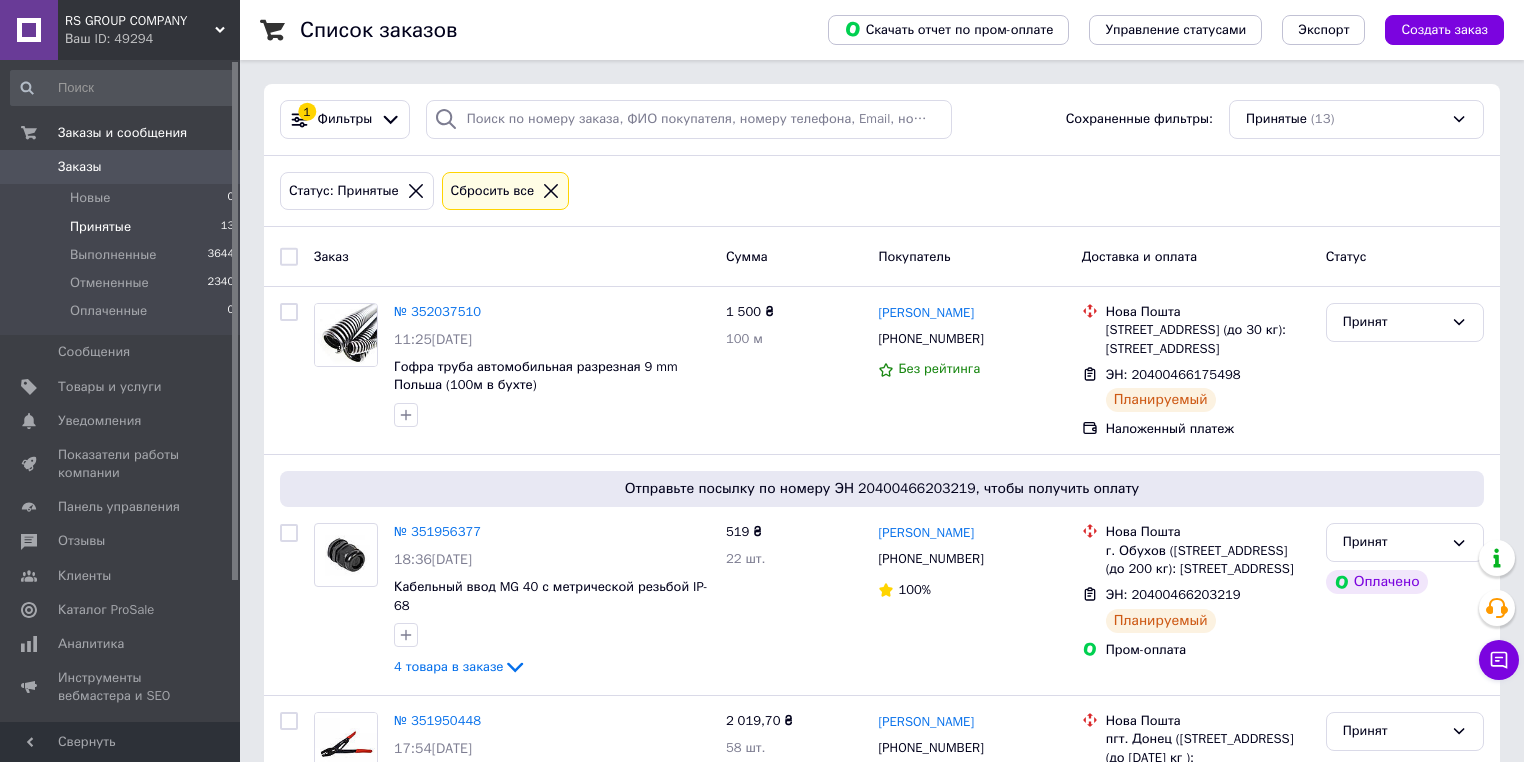 scroll, scrollTop: 0, scrollLeft: 0, axis: both 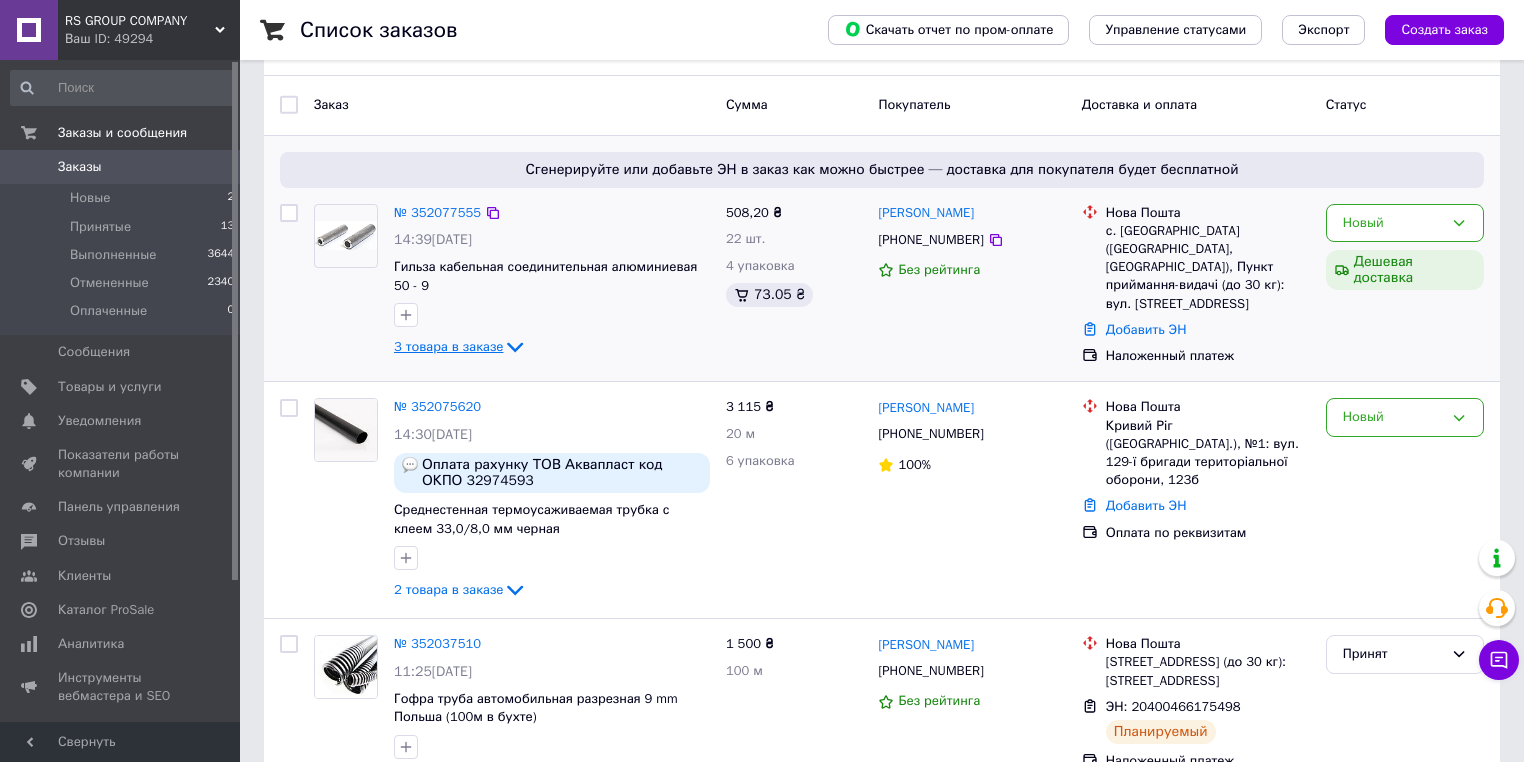 click on "3 товара в заказе" at bounding box center (448, 346) 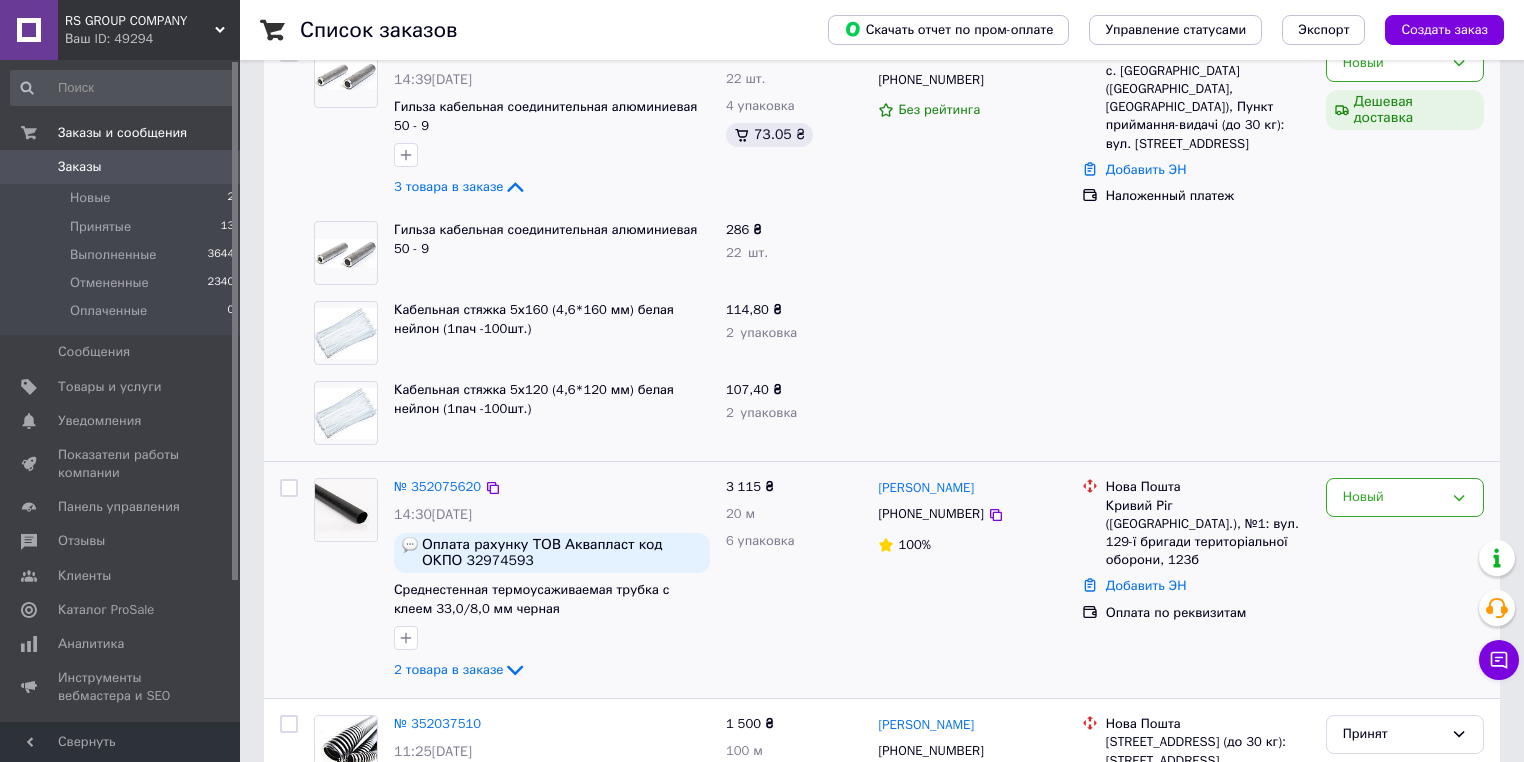 scroll, scrollTop: 0, scrollLeft: 0, axis: both 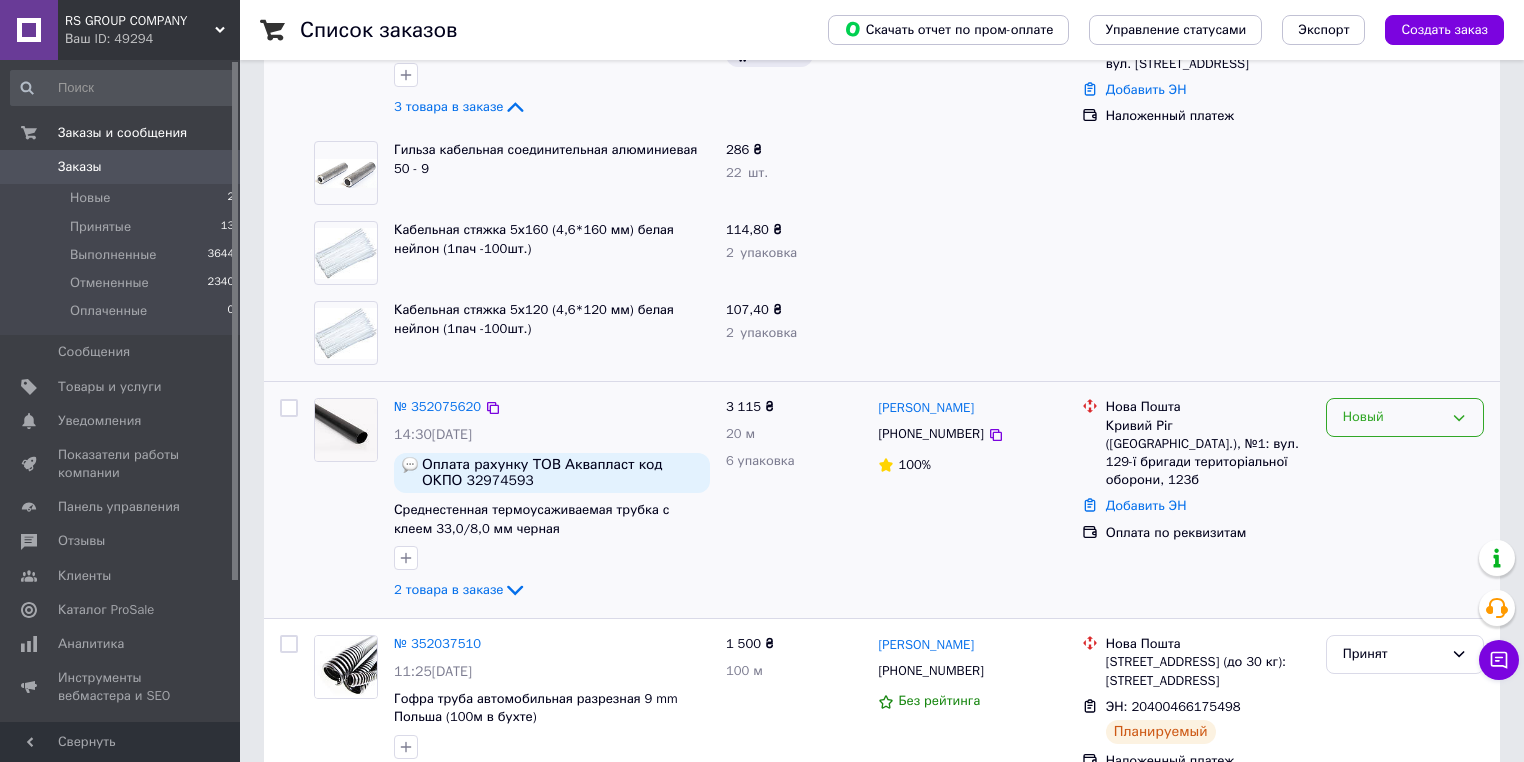 click on "Новый" at bounding box center (1393, 417) 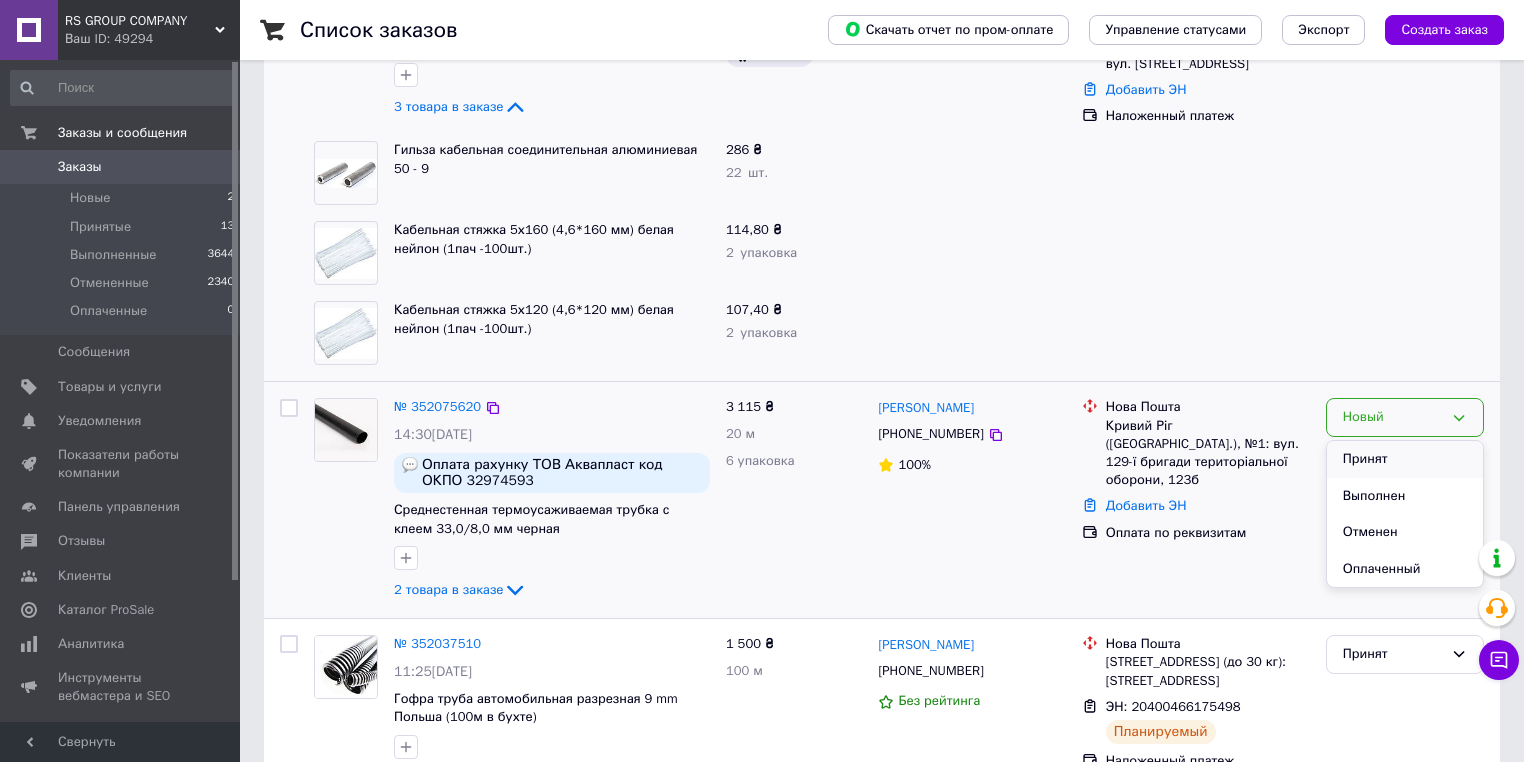click on "Принят" at bounding box center [1405, 459] 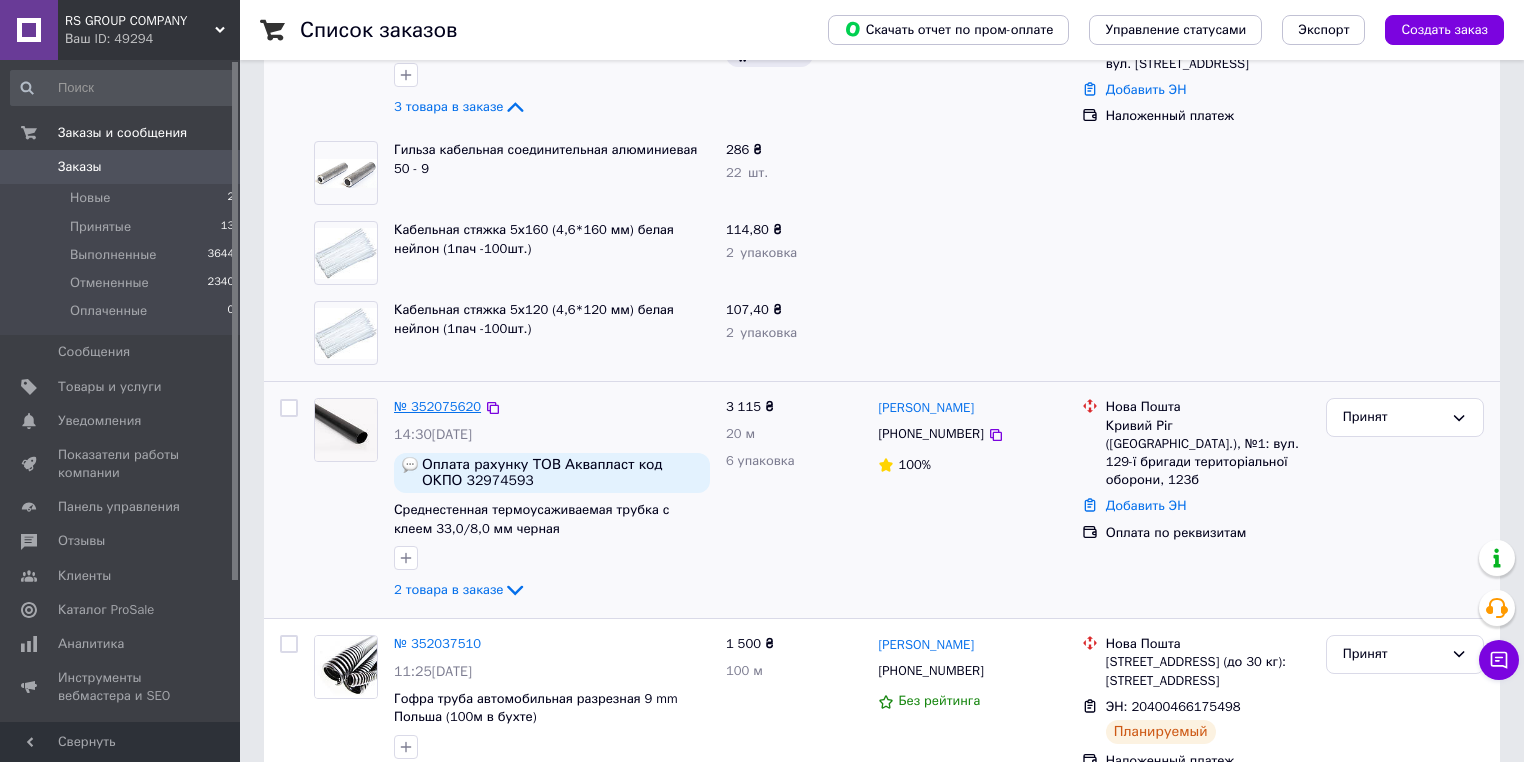 click on "№ 352075620" at bounding box center (437, 406) 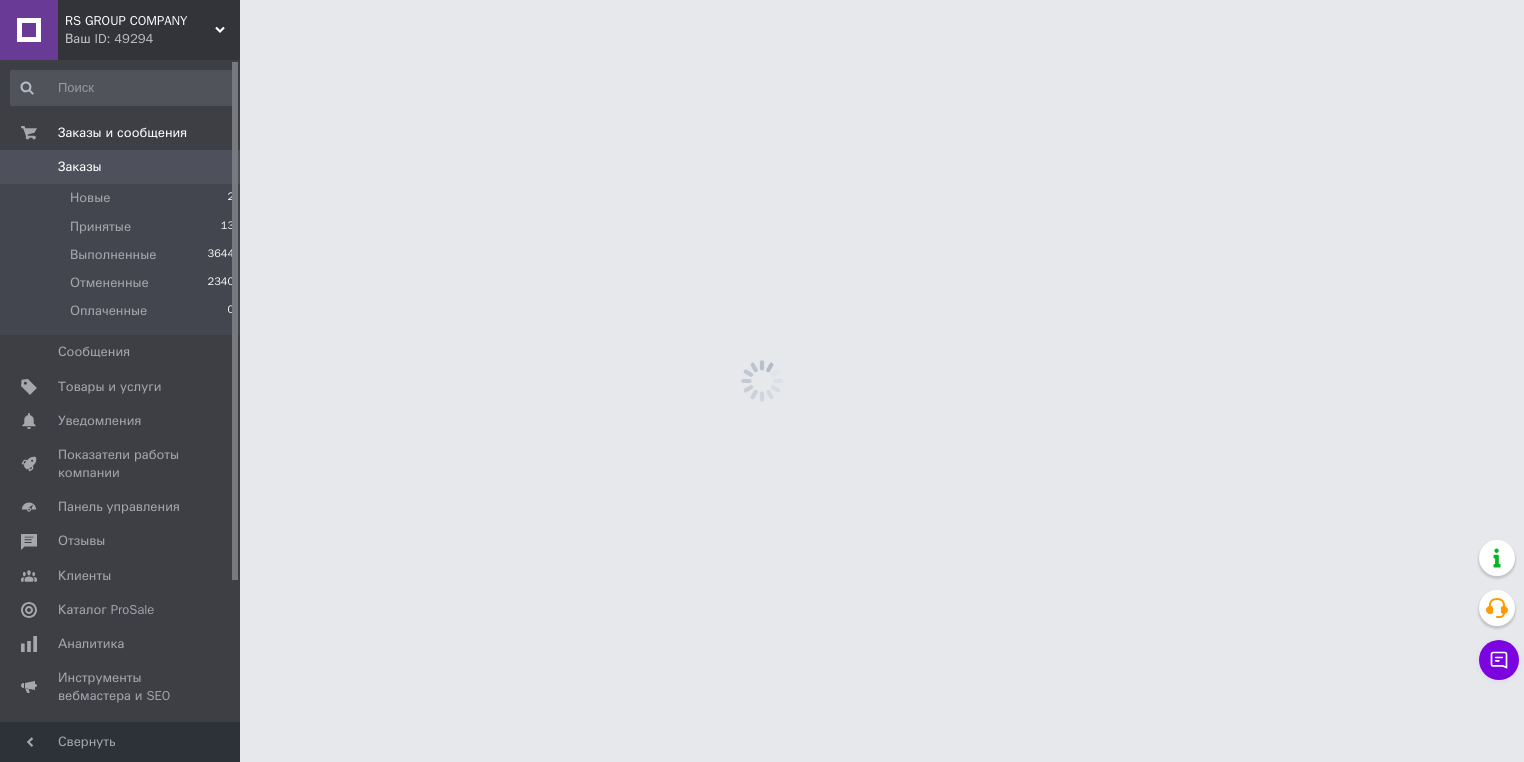 scroll, scrollTop: 0, scrollLeft: 0, axis: both 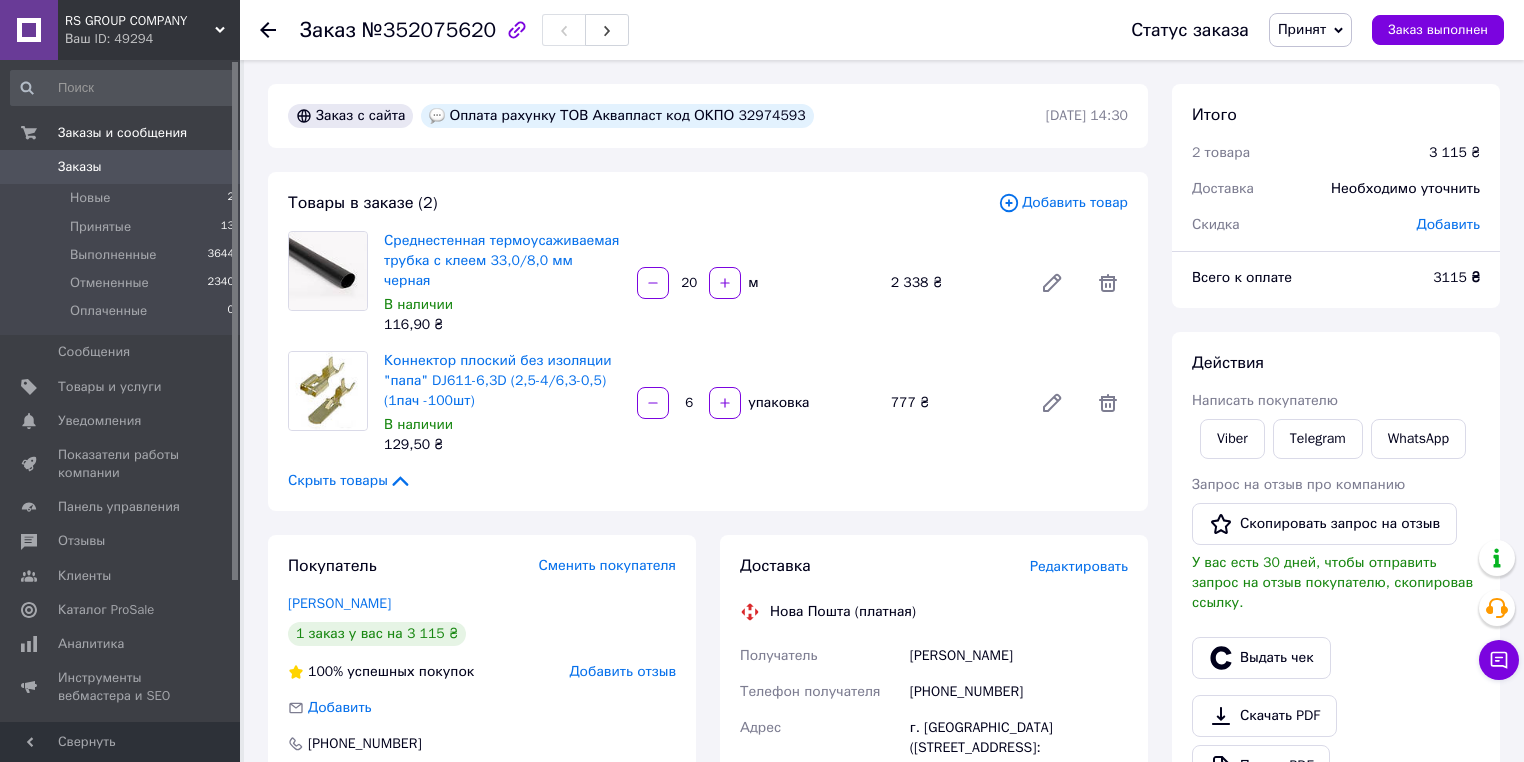click on "Заказы" at bounding box center [80, 167] 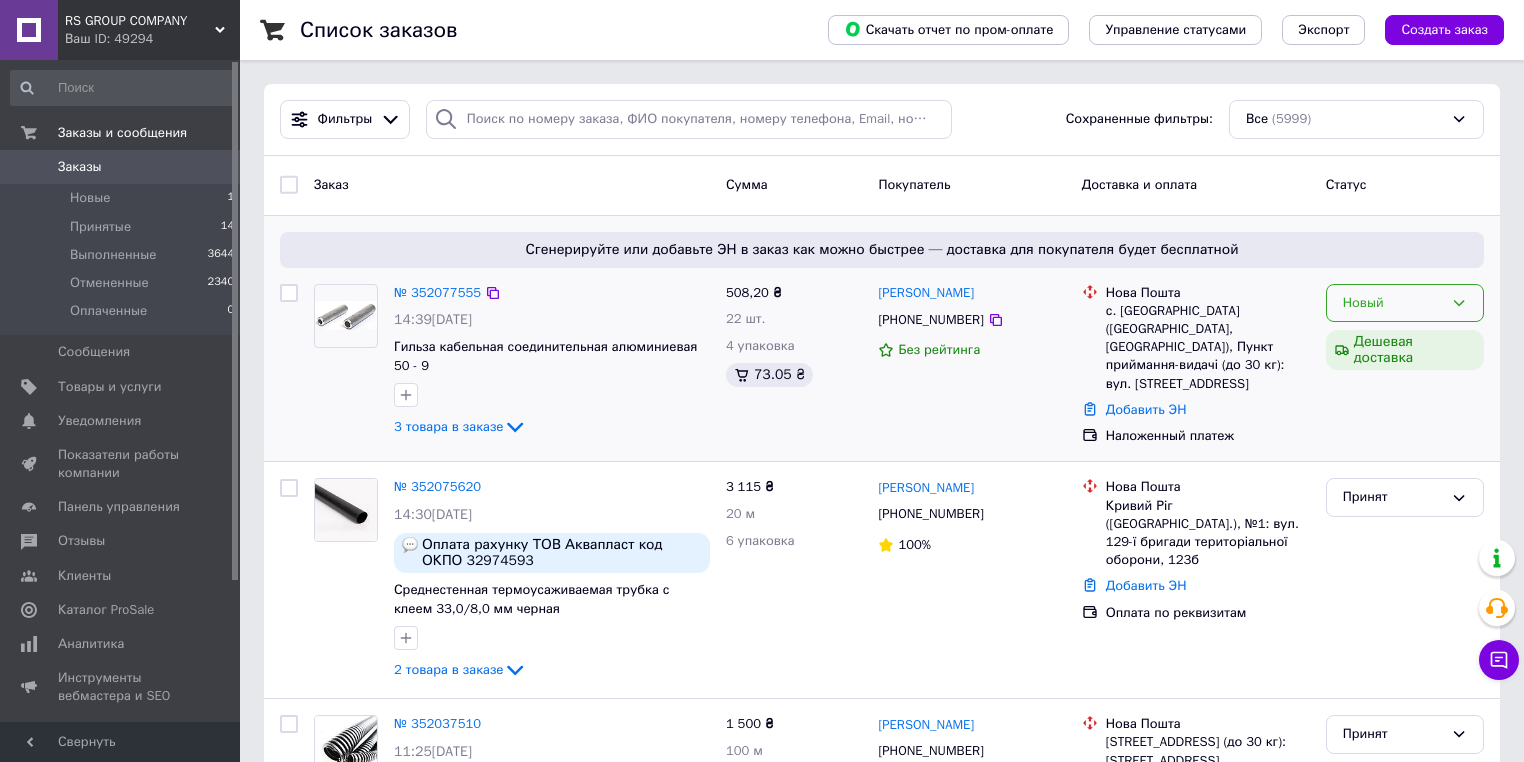 click on "Новый" at bounding box center (1393, 303) 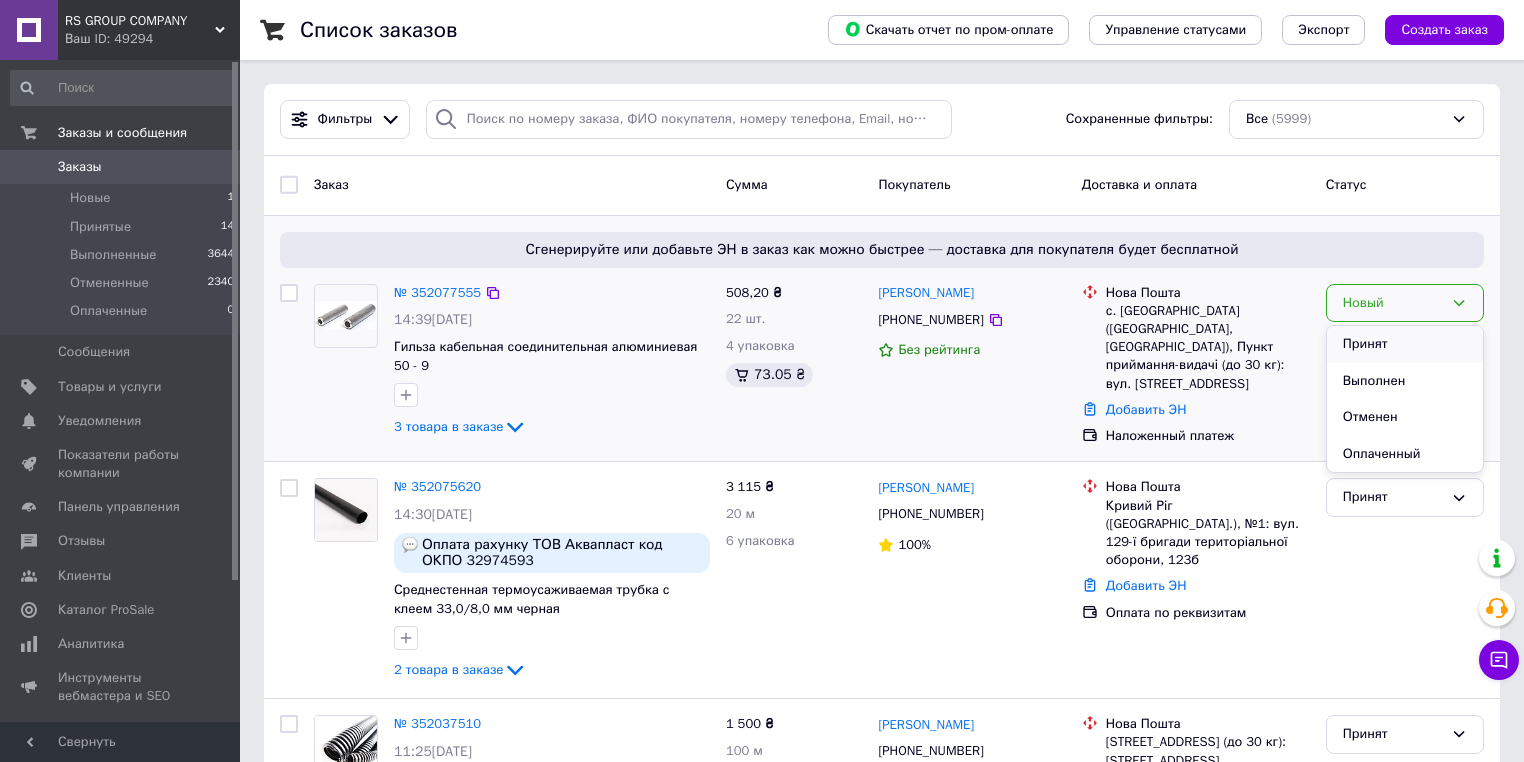 click on "Принят" at bounding box center (1405, 344) 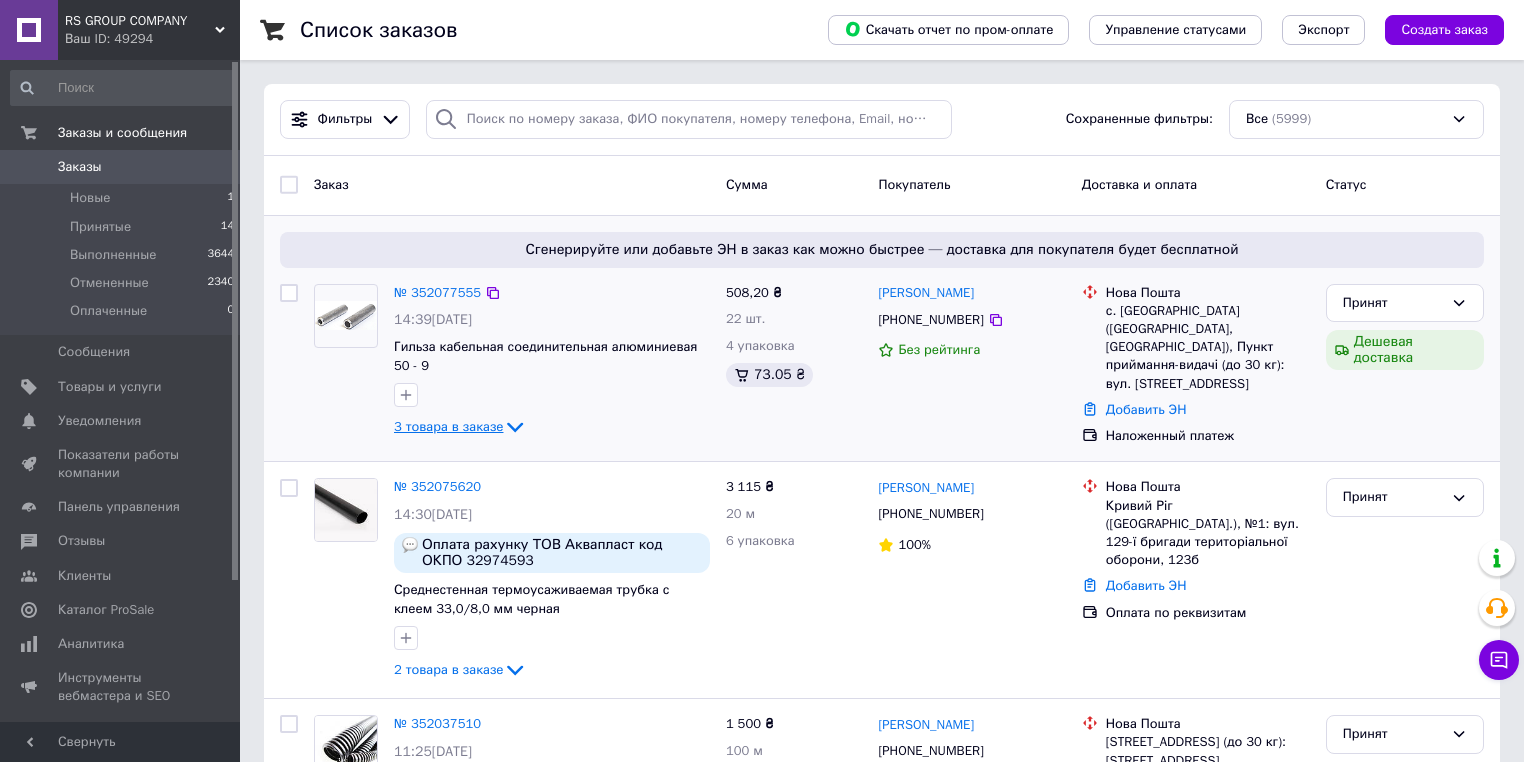 click on "3 товара в заказе" at bounding box center (448, 426) 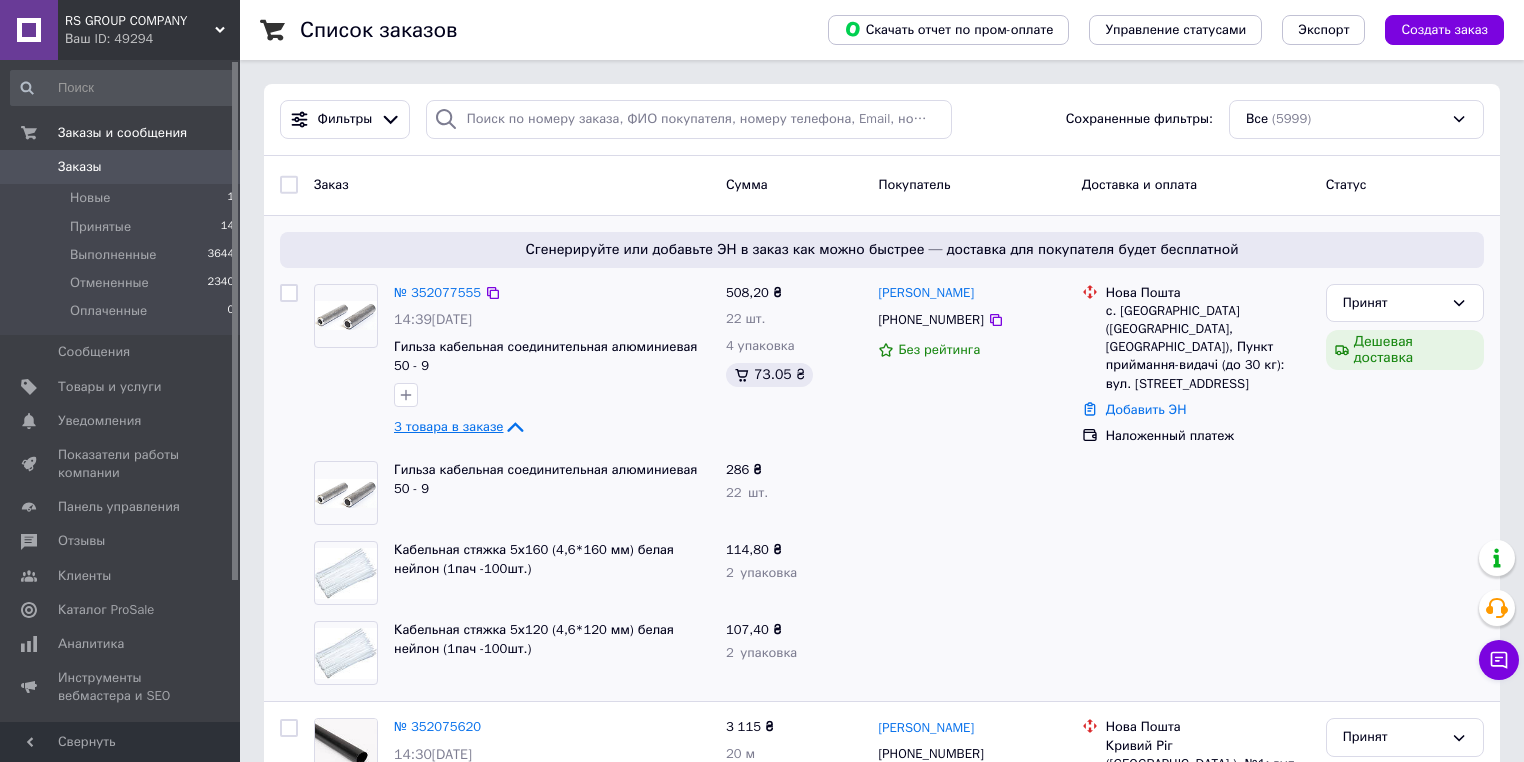 click on "3 товара в заказе" at bounding box center [448, 426] 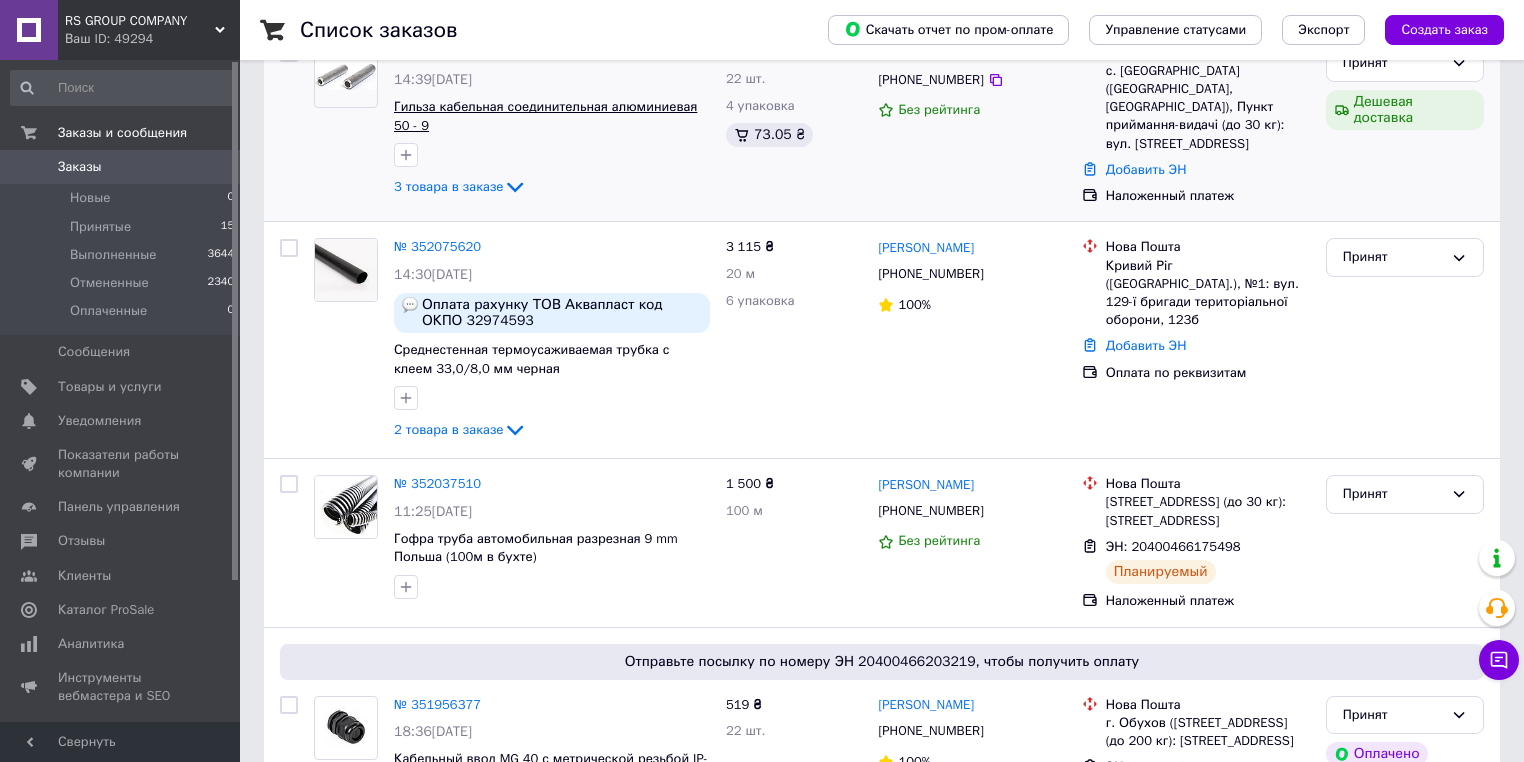 scroll, scrollTop: 80, scrollLeft: 0, axis: vertical 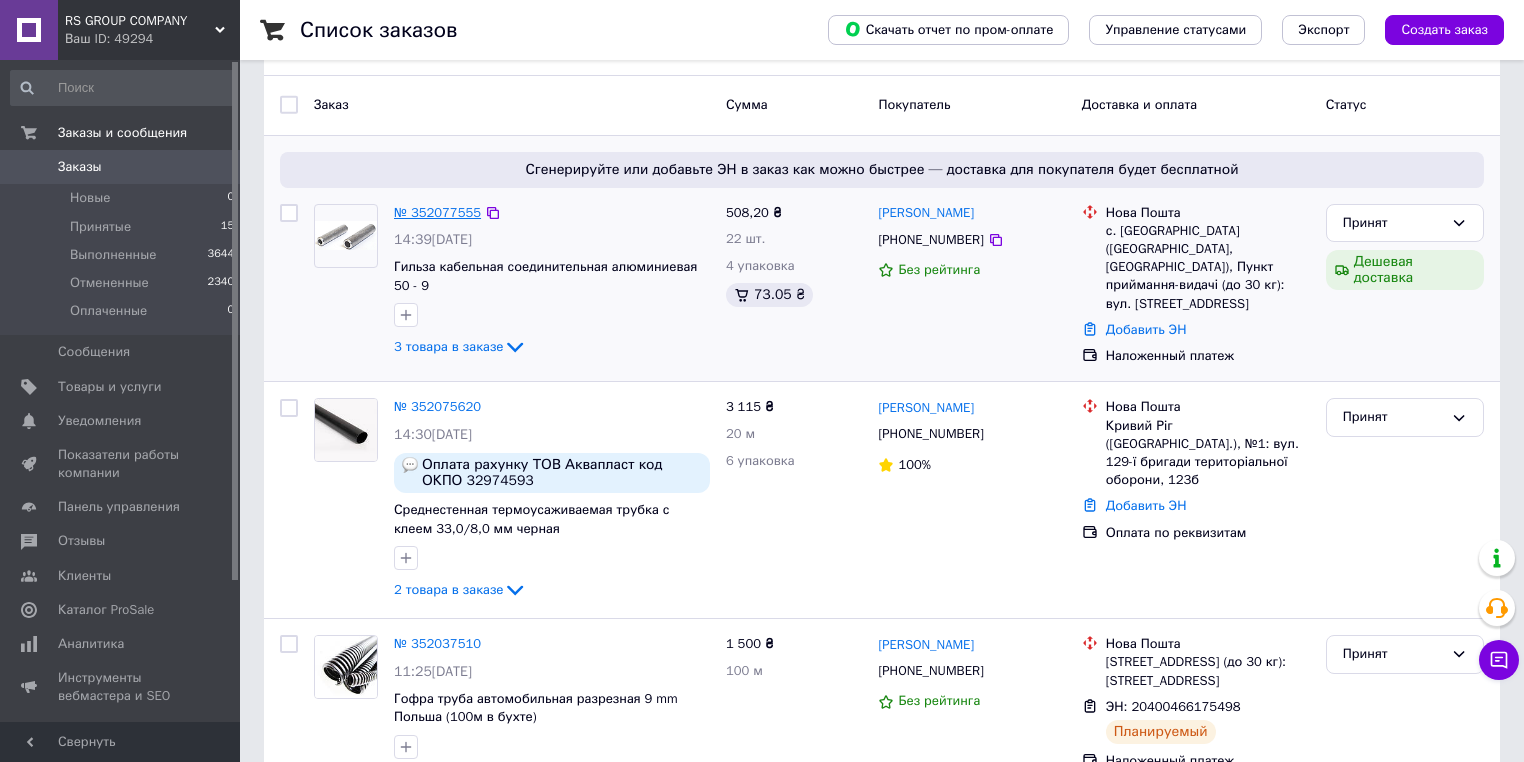 click on "№ 352077555" at bounding box center (437, 212) 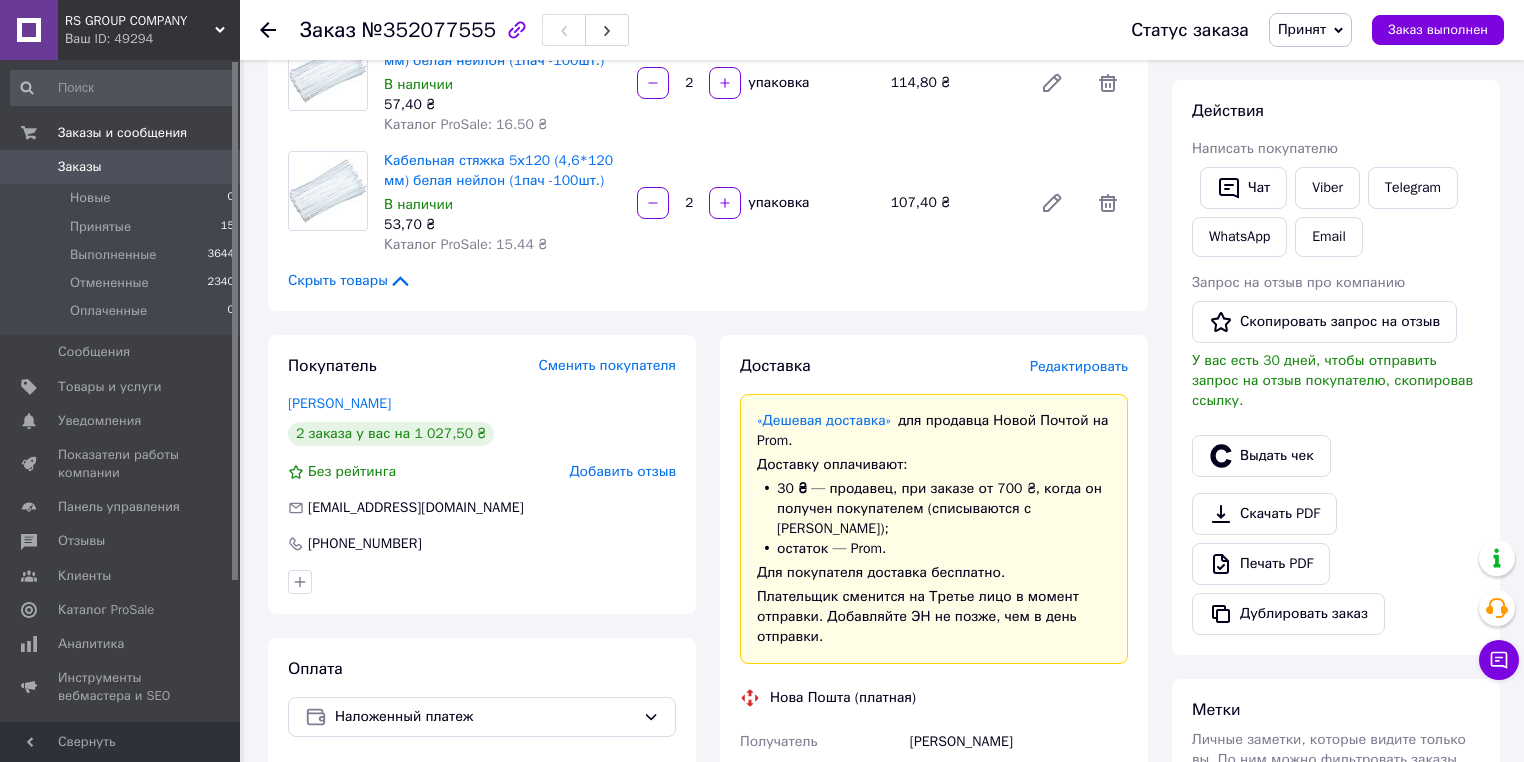 scroll, scrollTop: 480, scrollLeft: 0, axis: vertical 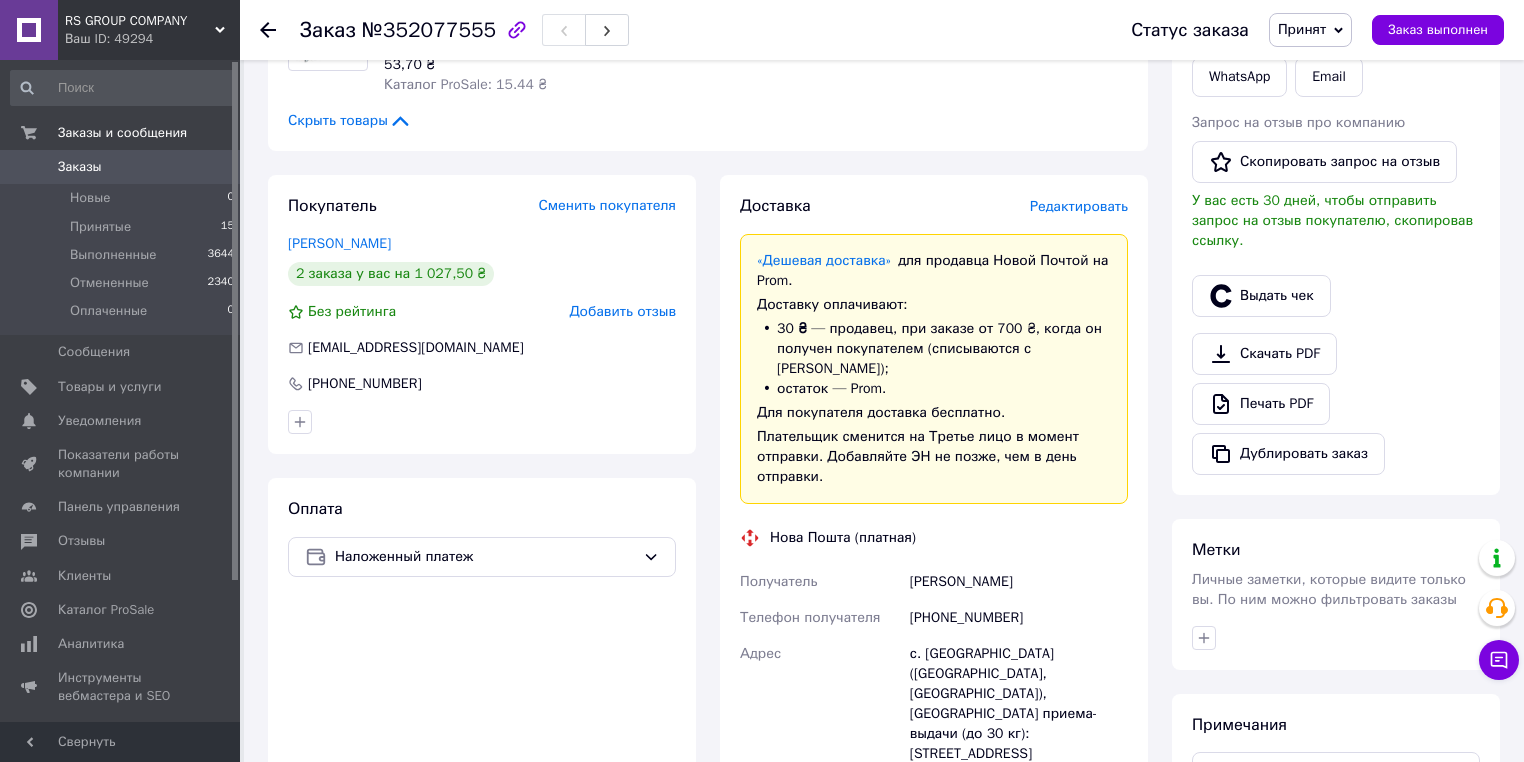 click on "Заказы" at bounding box center (80, 167) 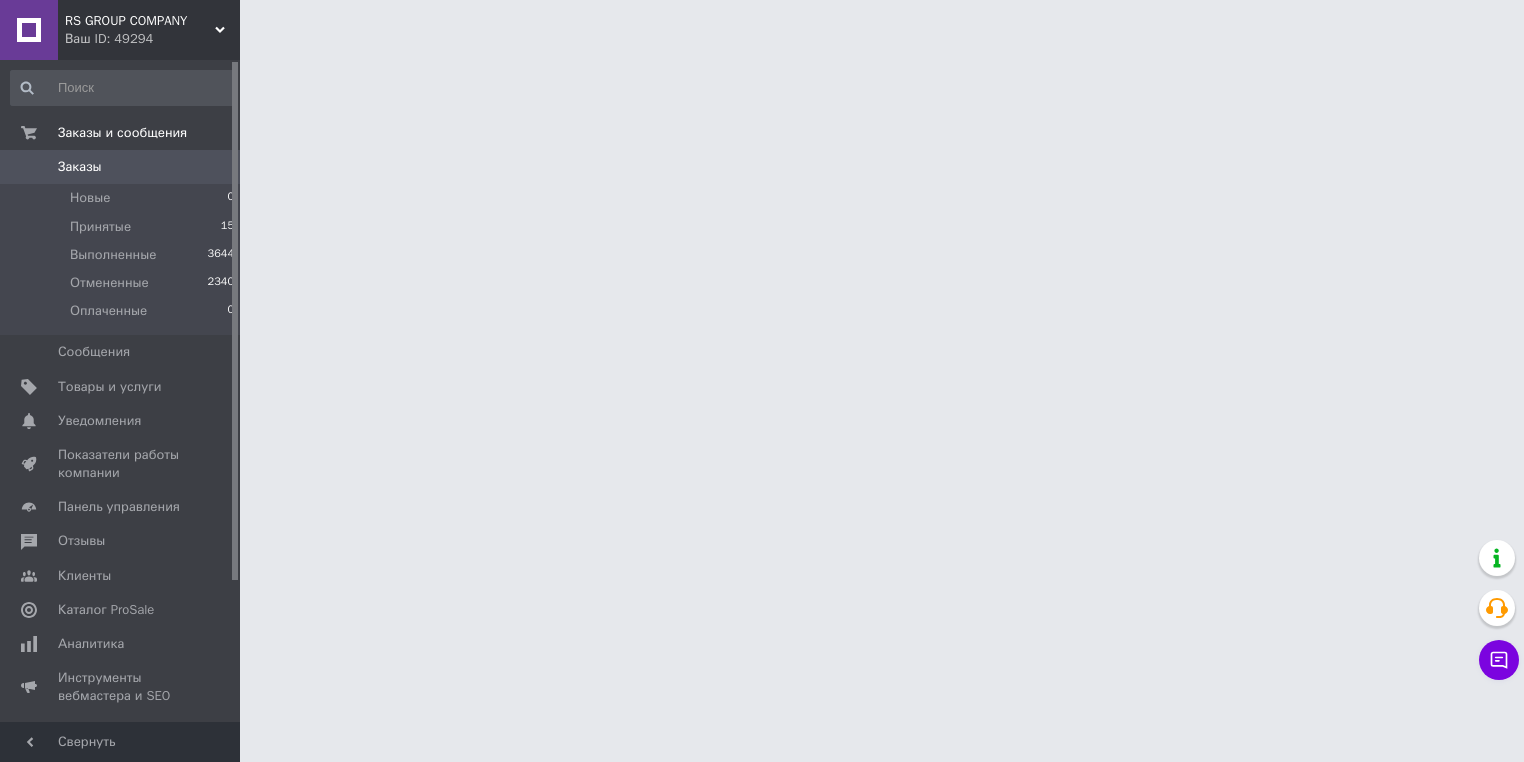 scroll, scrollTop: 0, scrollLeft: 0, axis: both 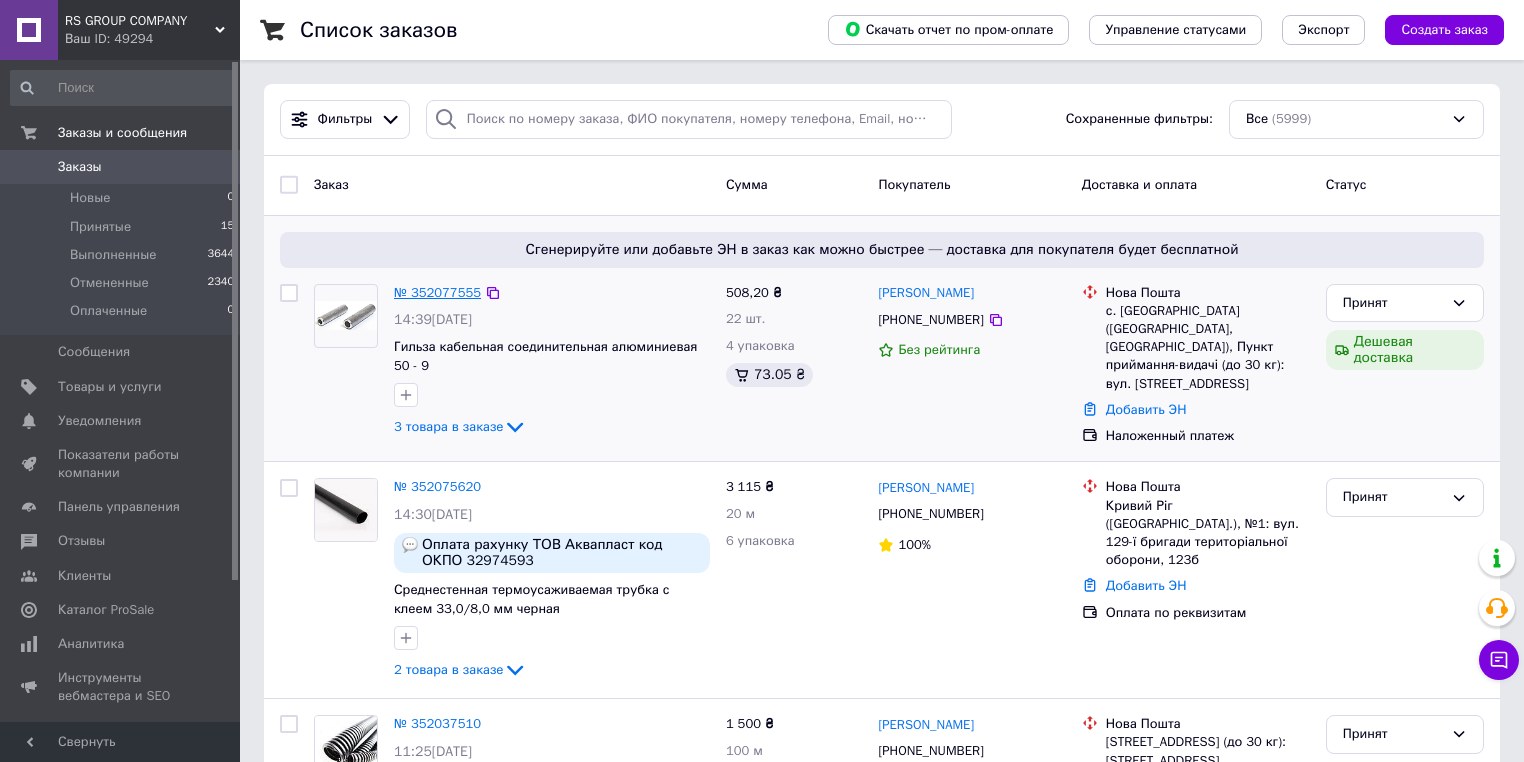 click on "№ 352077555" at bounding box center (437, 292) 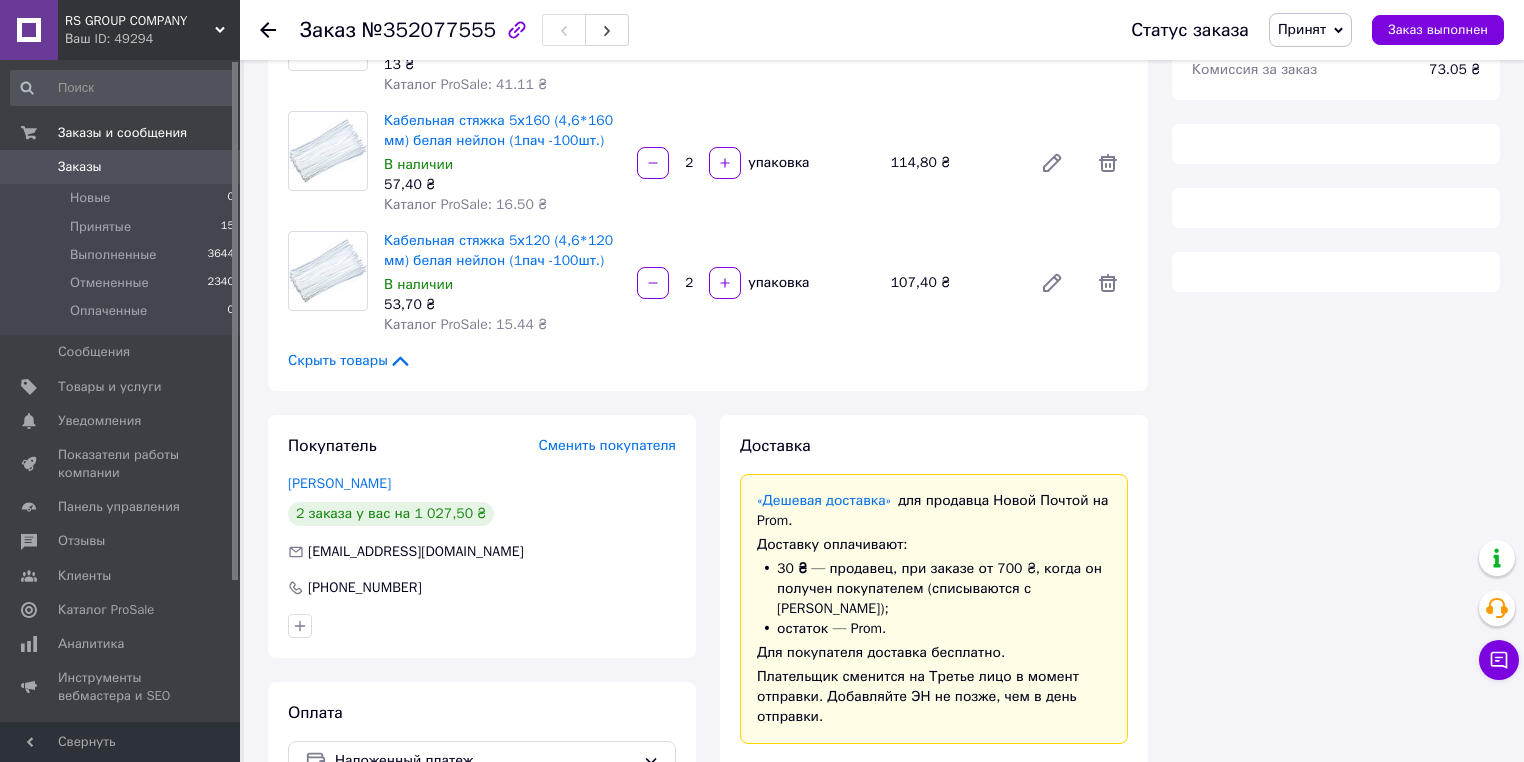 scroll, scrollTop: 400, scrollLeft: 0, axis: vertical 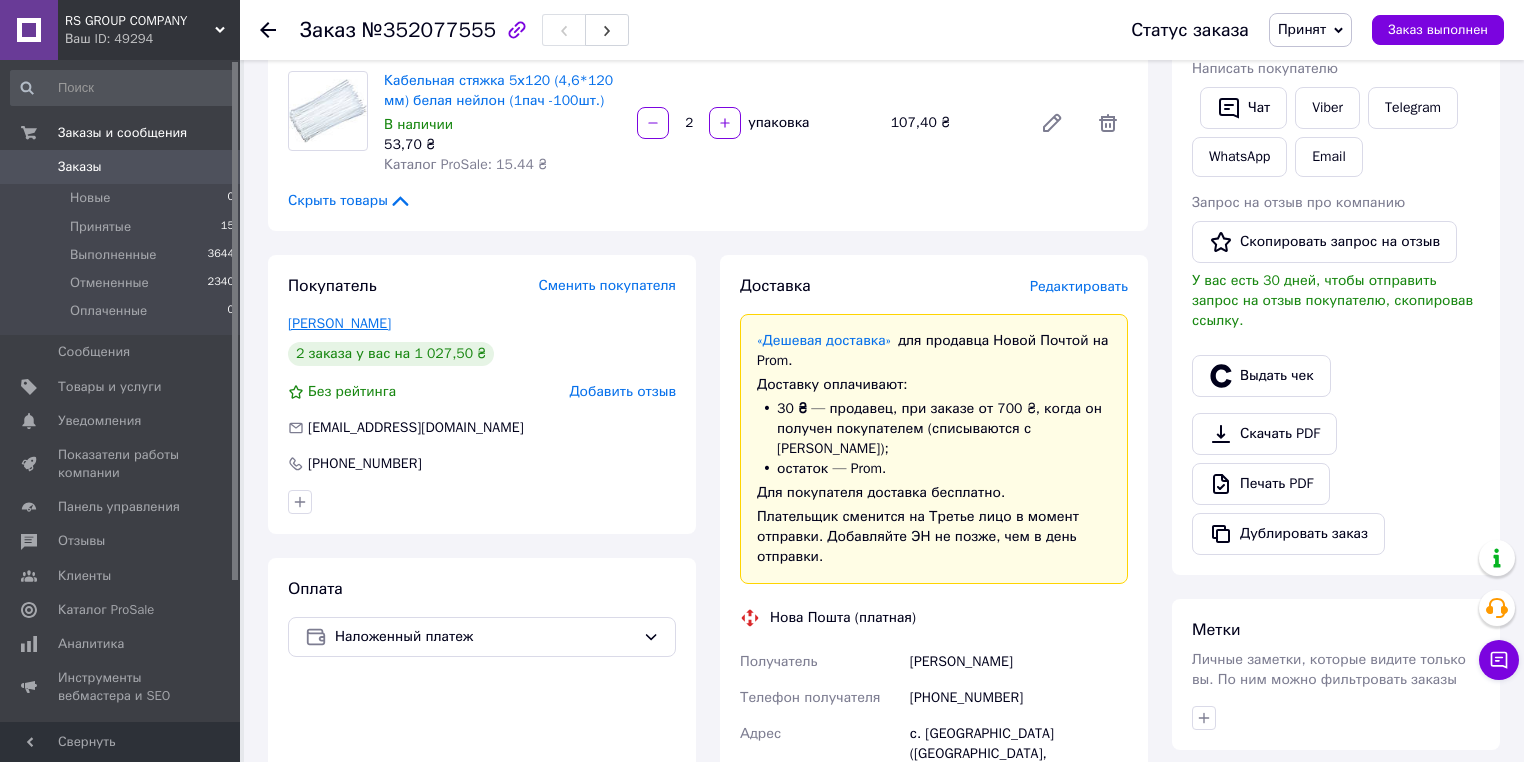 click on "Павлий Славик" at bounding box center [339, 323] 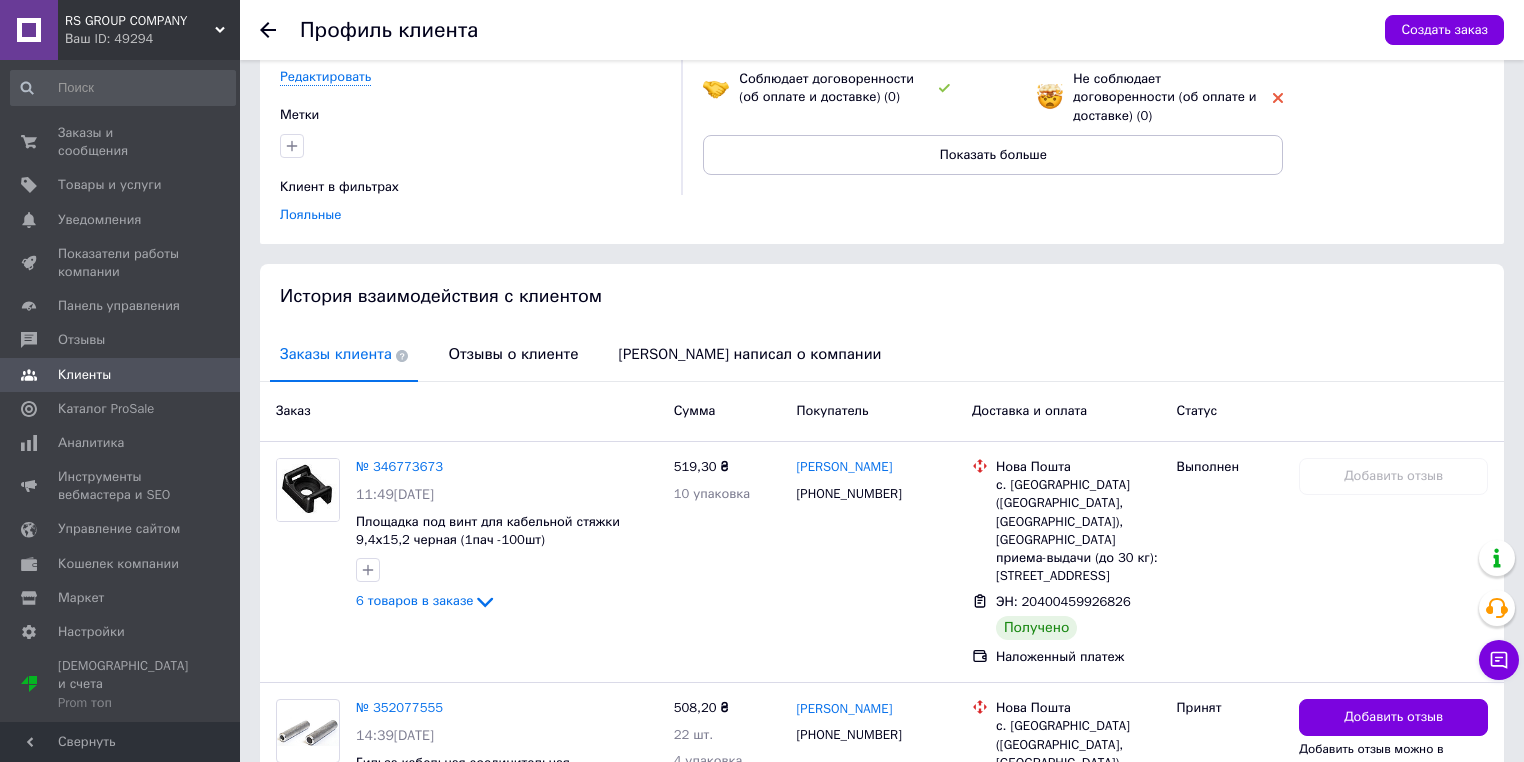 scroll, scrollTop: 320, scrollLeft: 0, axis: vertical 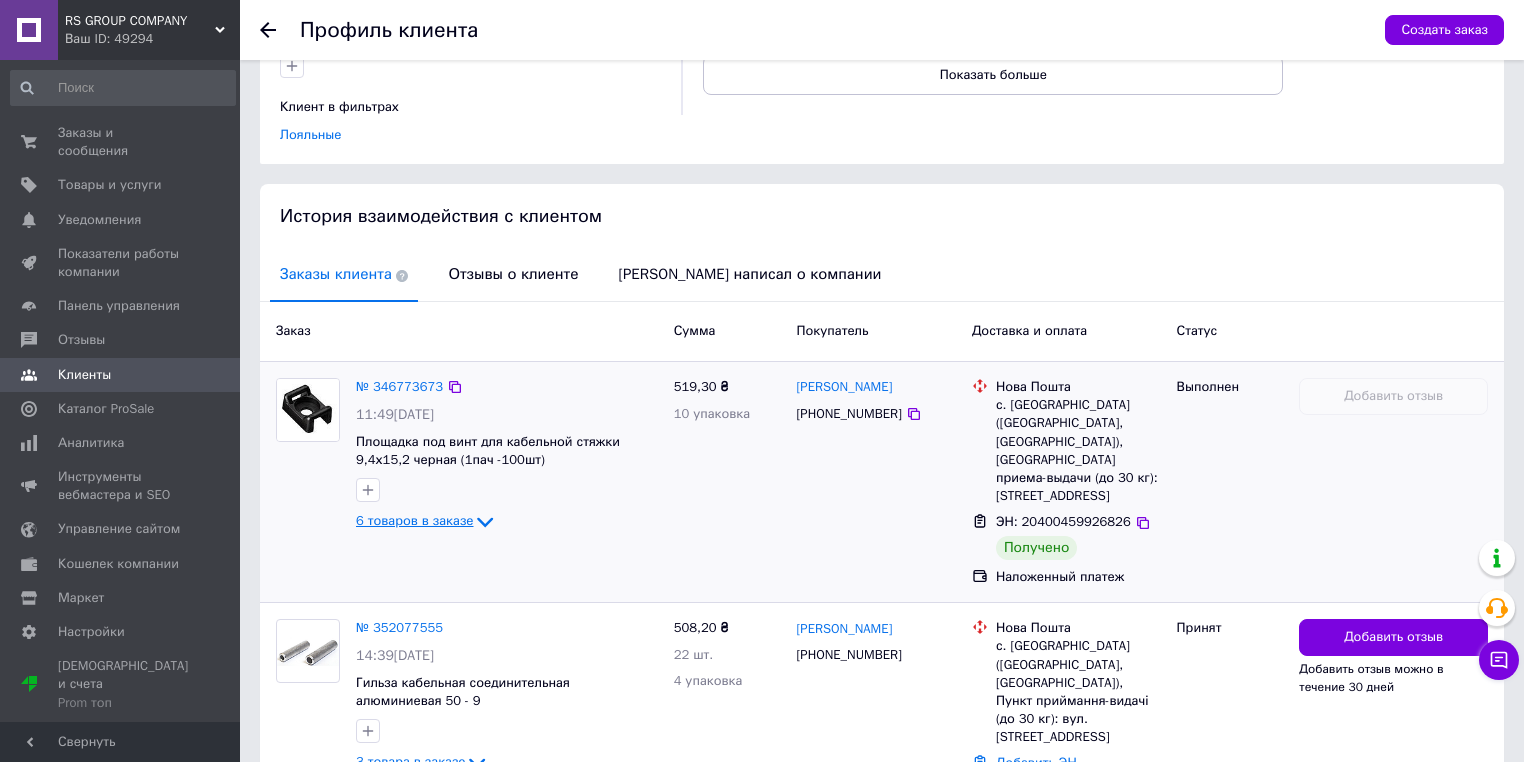 click on "6 товаров в заказе" at bounding box center [414, 520] 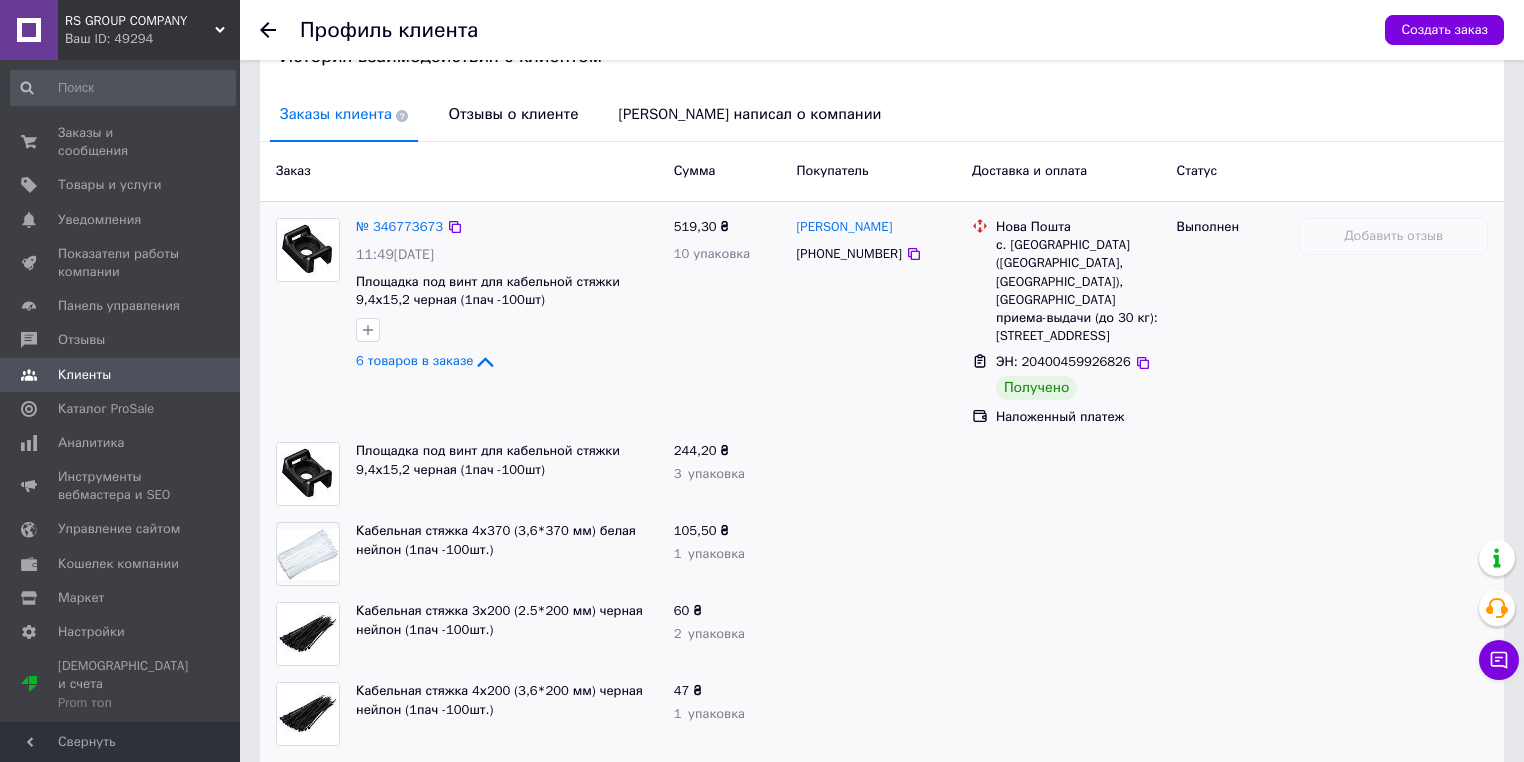 scroll, scrollTop: 400, scrollLeft: 0, axis: vertical 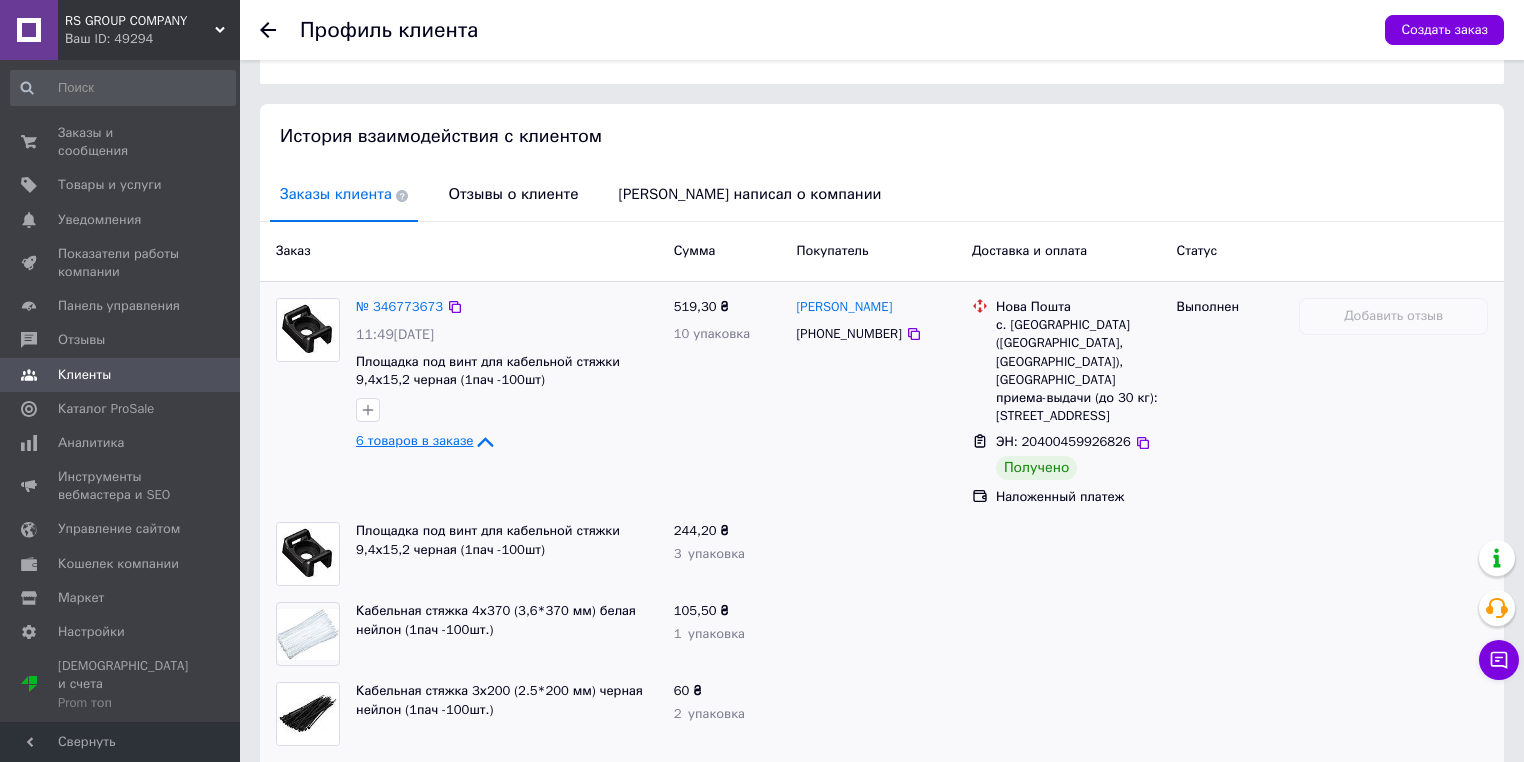 click on "6 товаров в заказе" at bounding box center [414, 440] 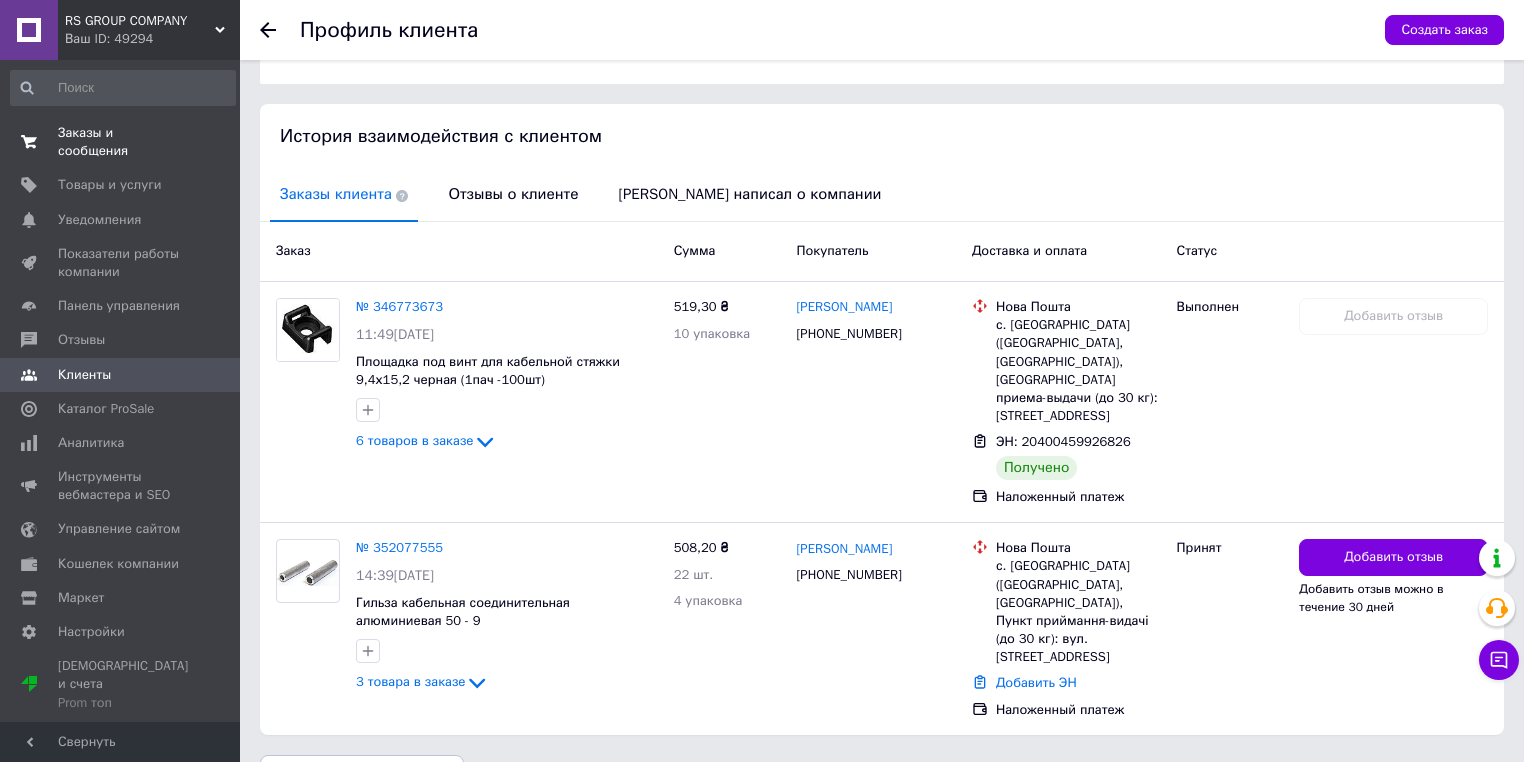 click on "Заказы и сообщения" at bounding box center (121, 142) 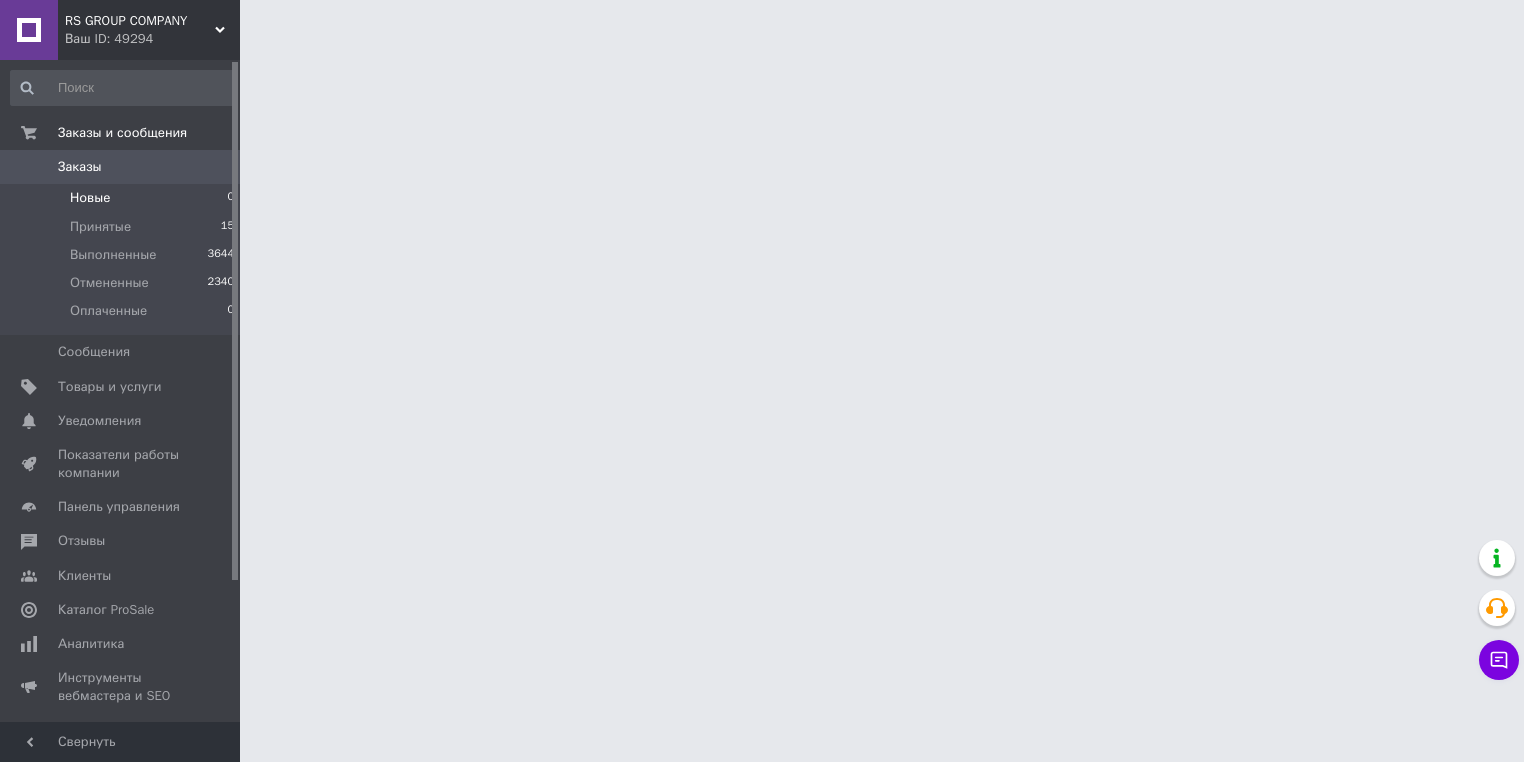 scroll, scrollTop: 0, scrollLeft: 0, axis: both 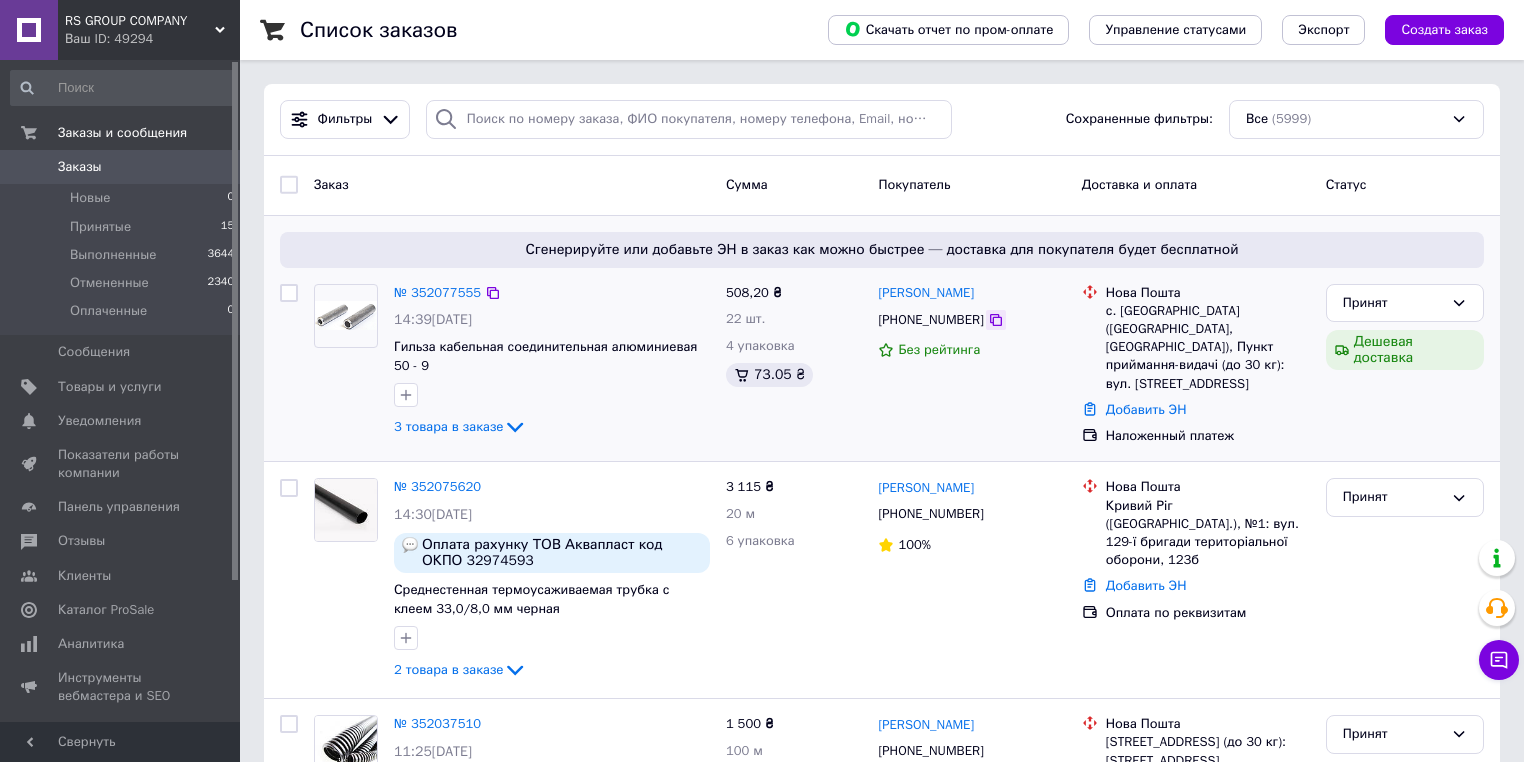 click 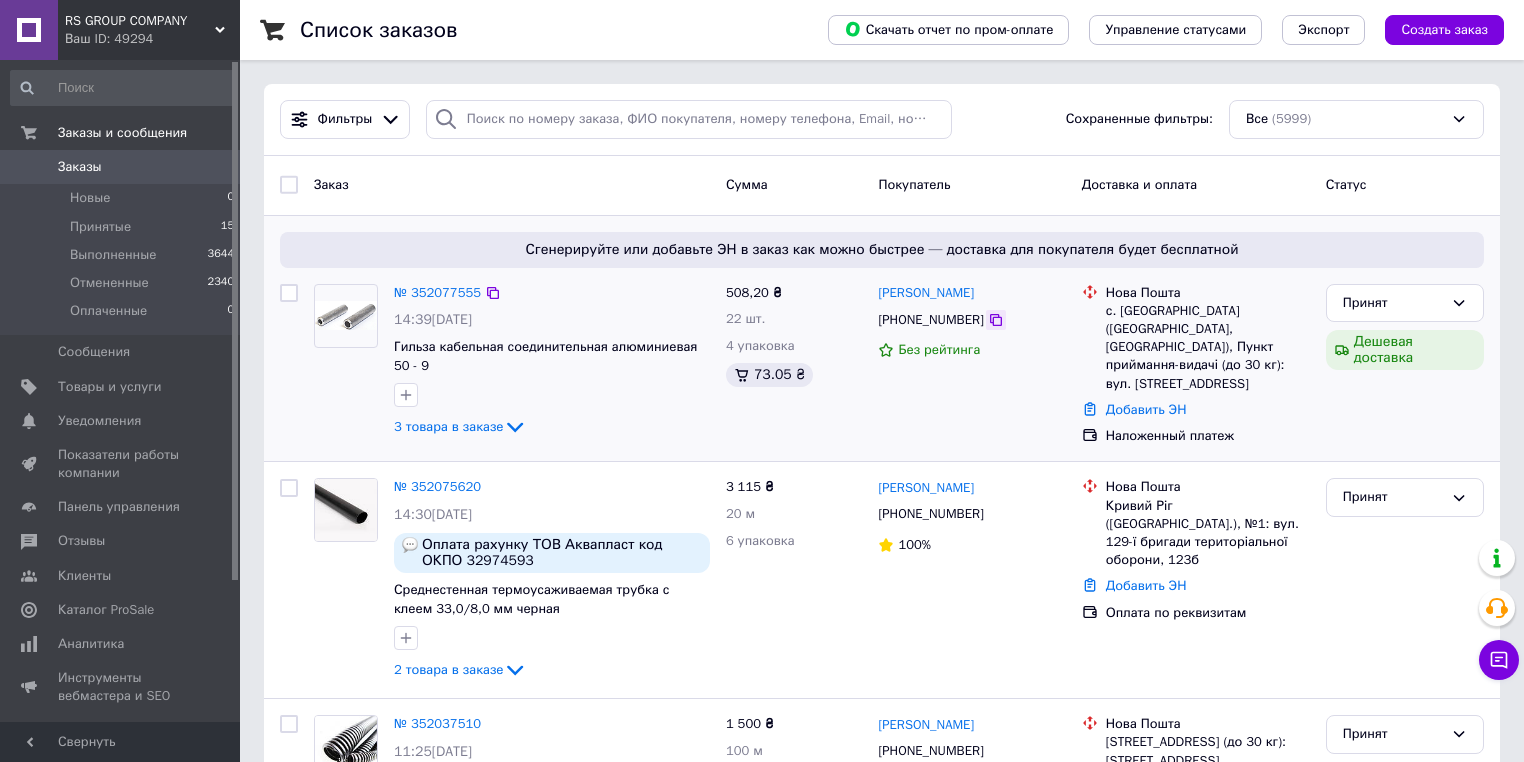 click 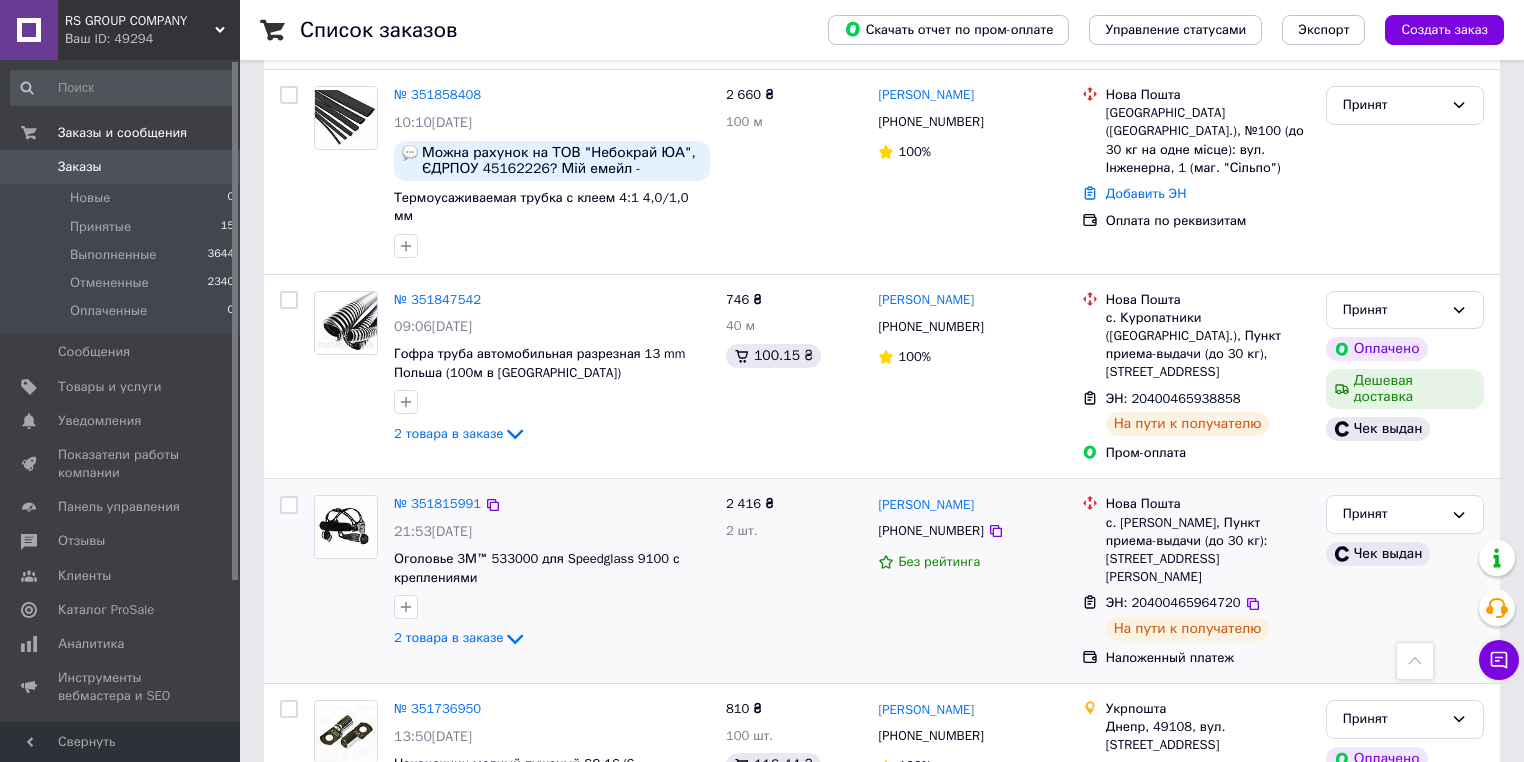 scroll, scrollTop: 1200, scrollLeft: 0, axis: vertical 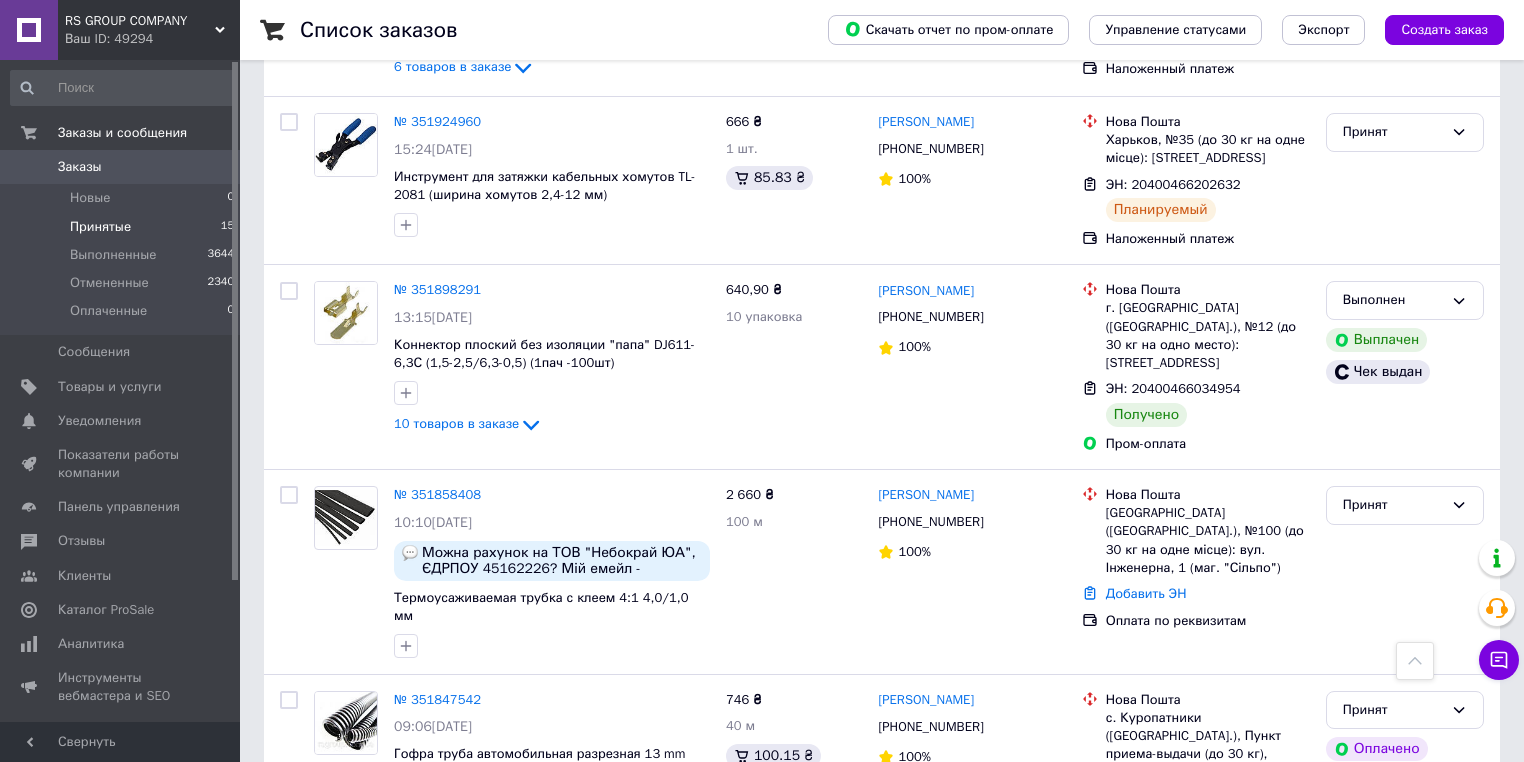 click on "Принятые" at bounding box center [100, 227] 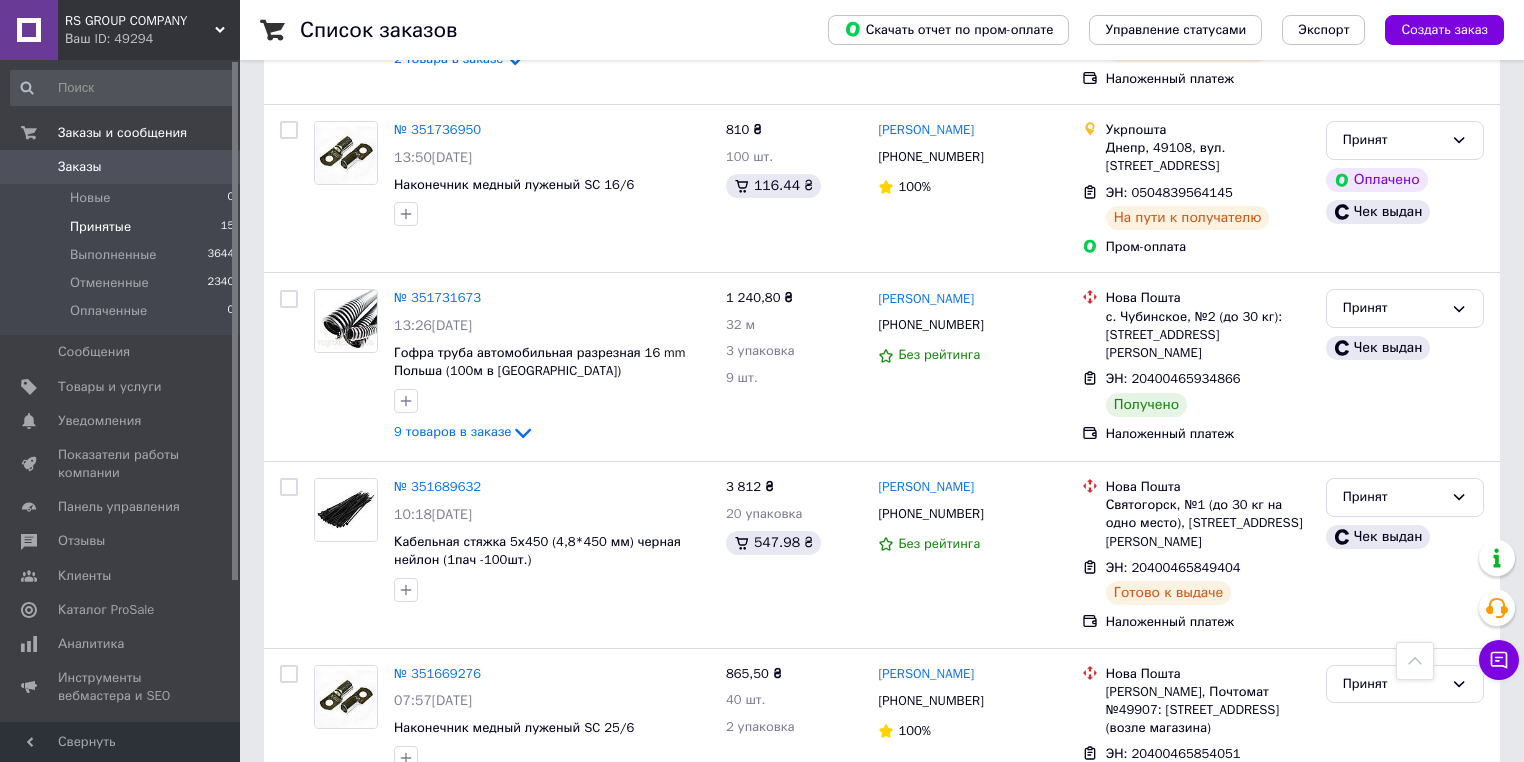 scroll, scrollTop: 1966, scrollLeft: 0, axis: vertical 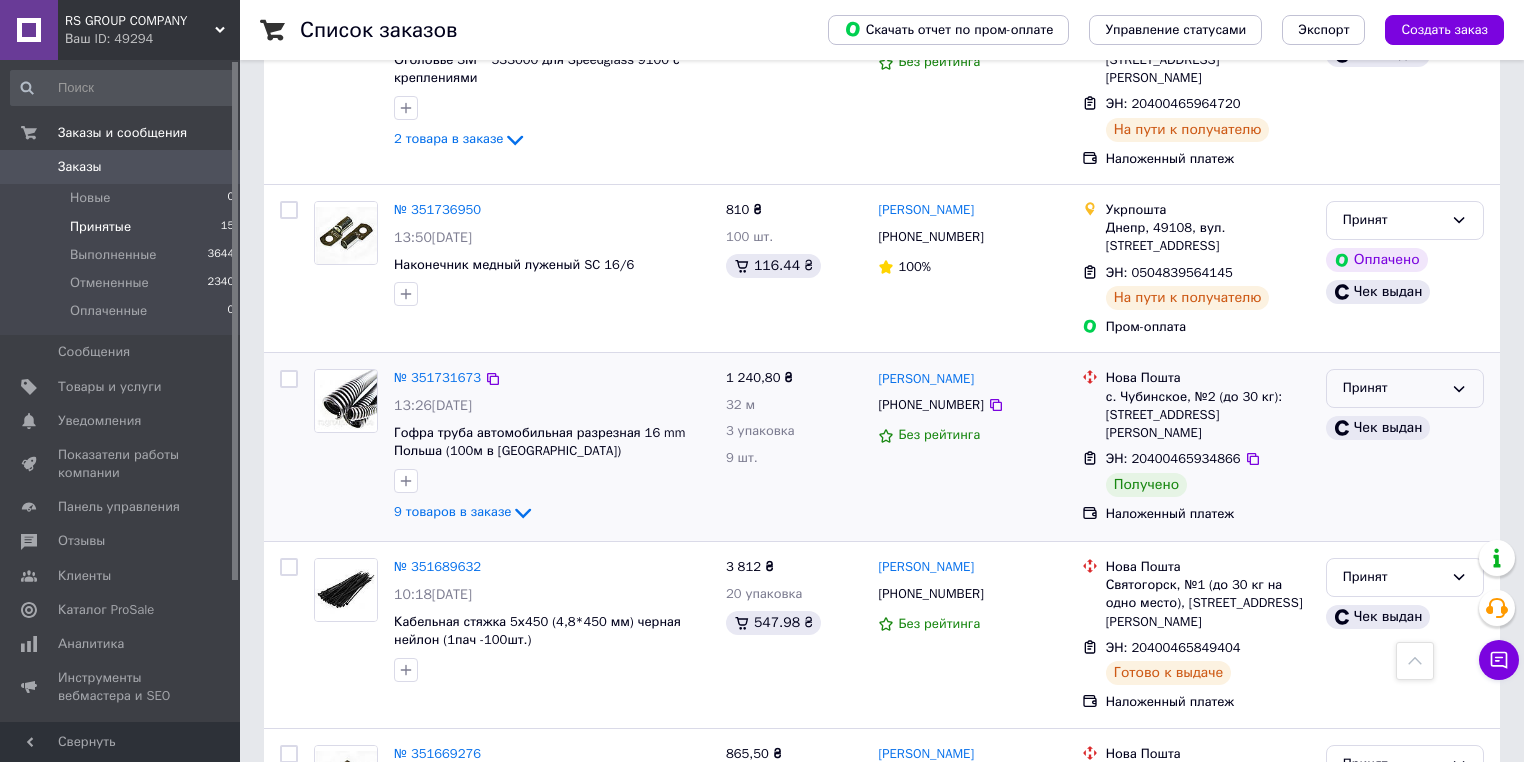 click on "Принят" at bounding box center [1393, 388] 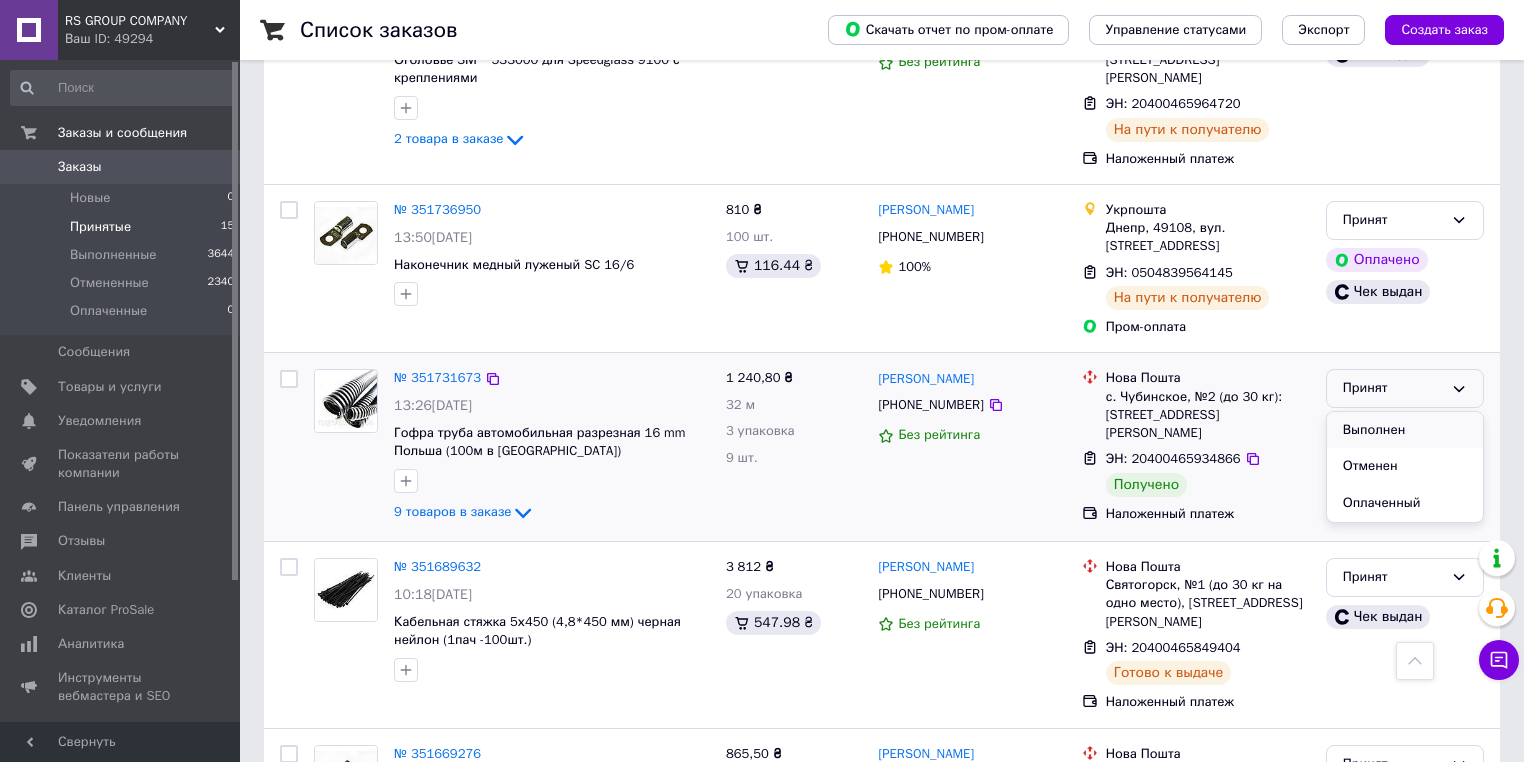 click on "Выполнен" at bounding box center (1405, 430) 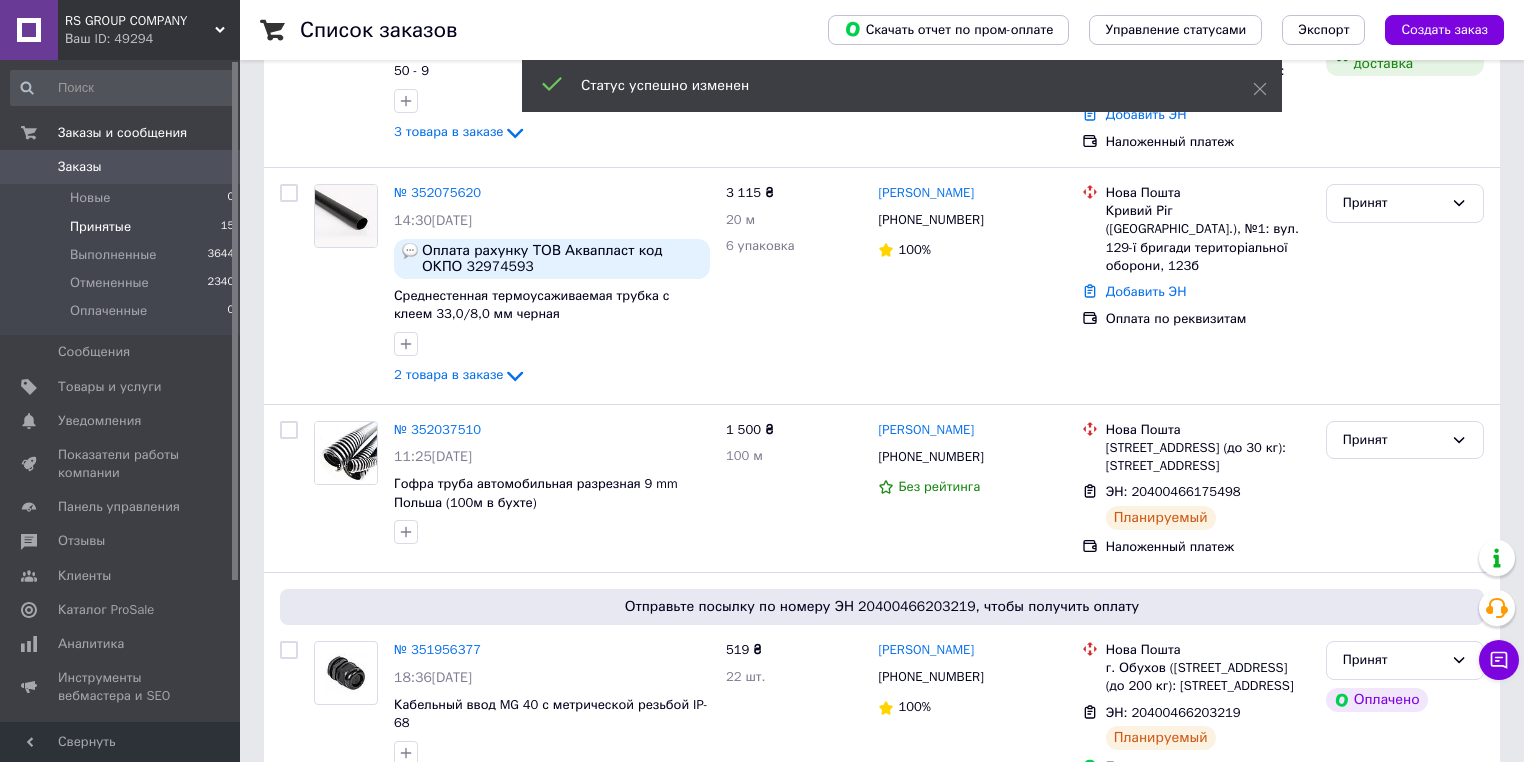 scroll, scrollTop: 0, scrollLeft: 0, axis: both 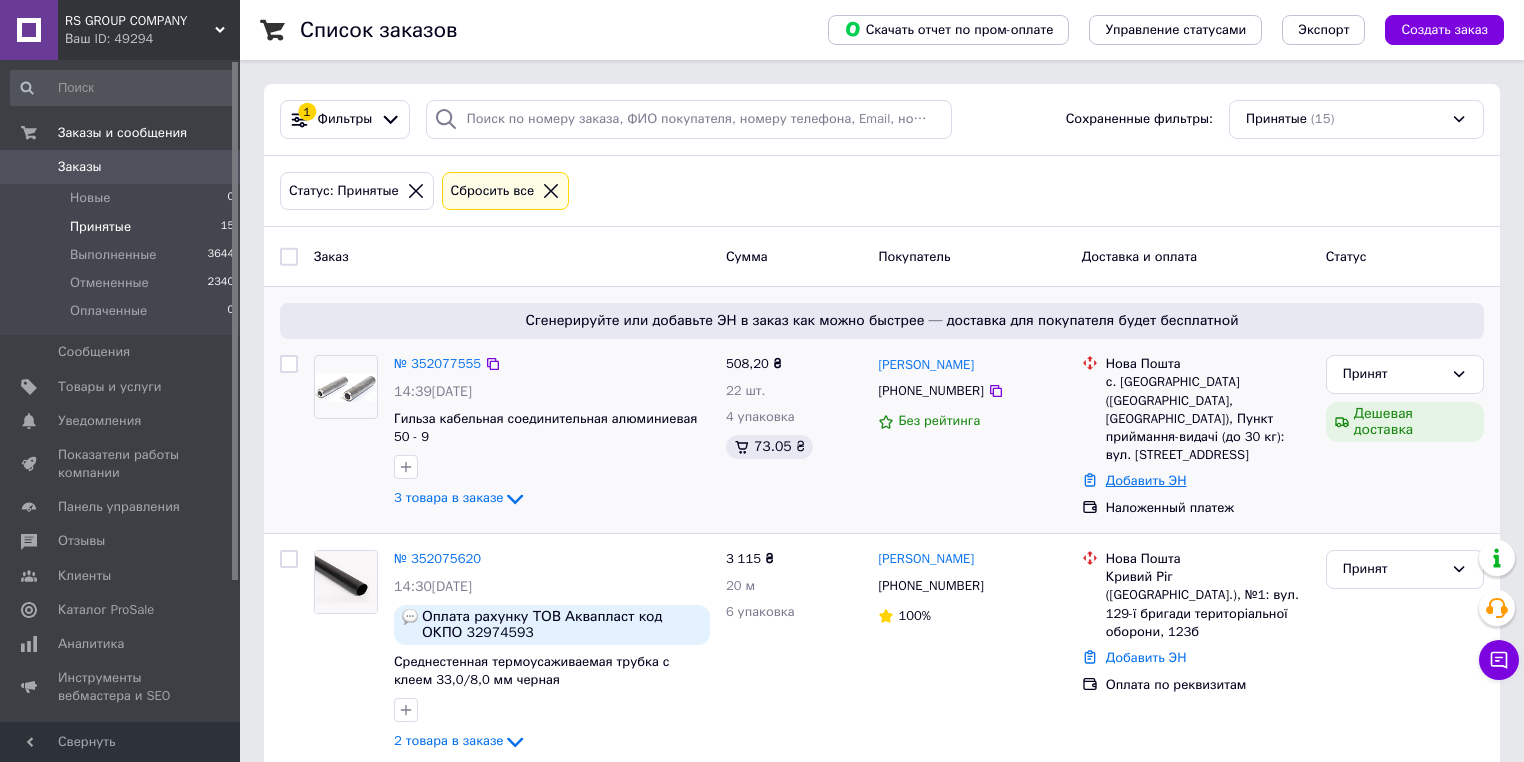 click on "Добавить ЭН" at bounding box center (1146, 480) 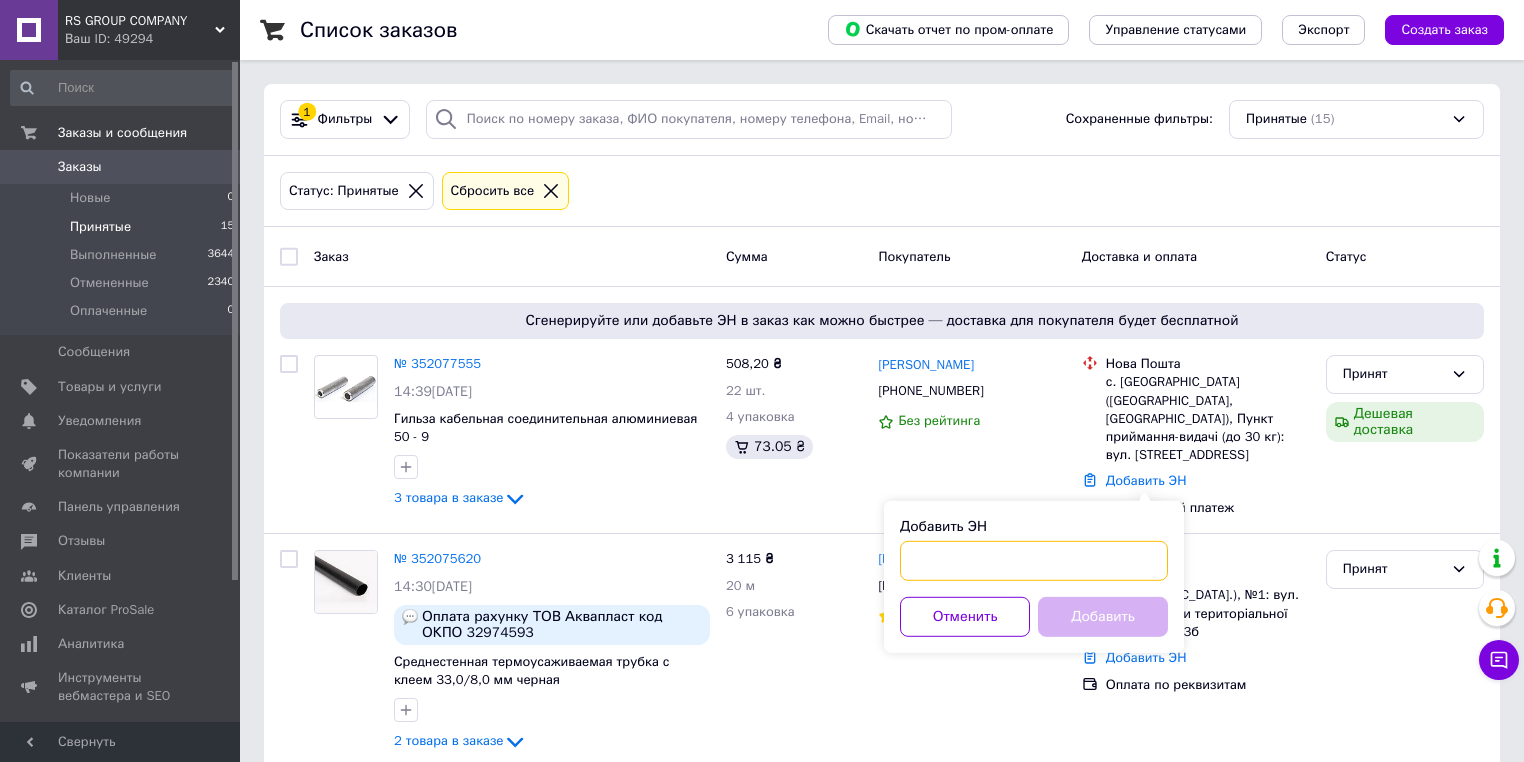 click on "Добавить ЭН" at bounding box center [1034, 561] 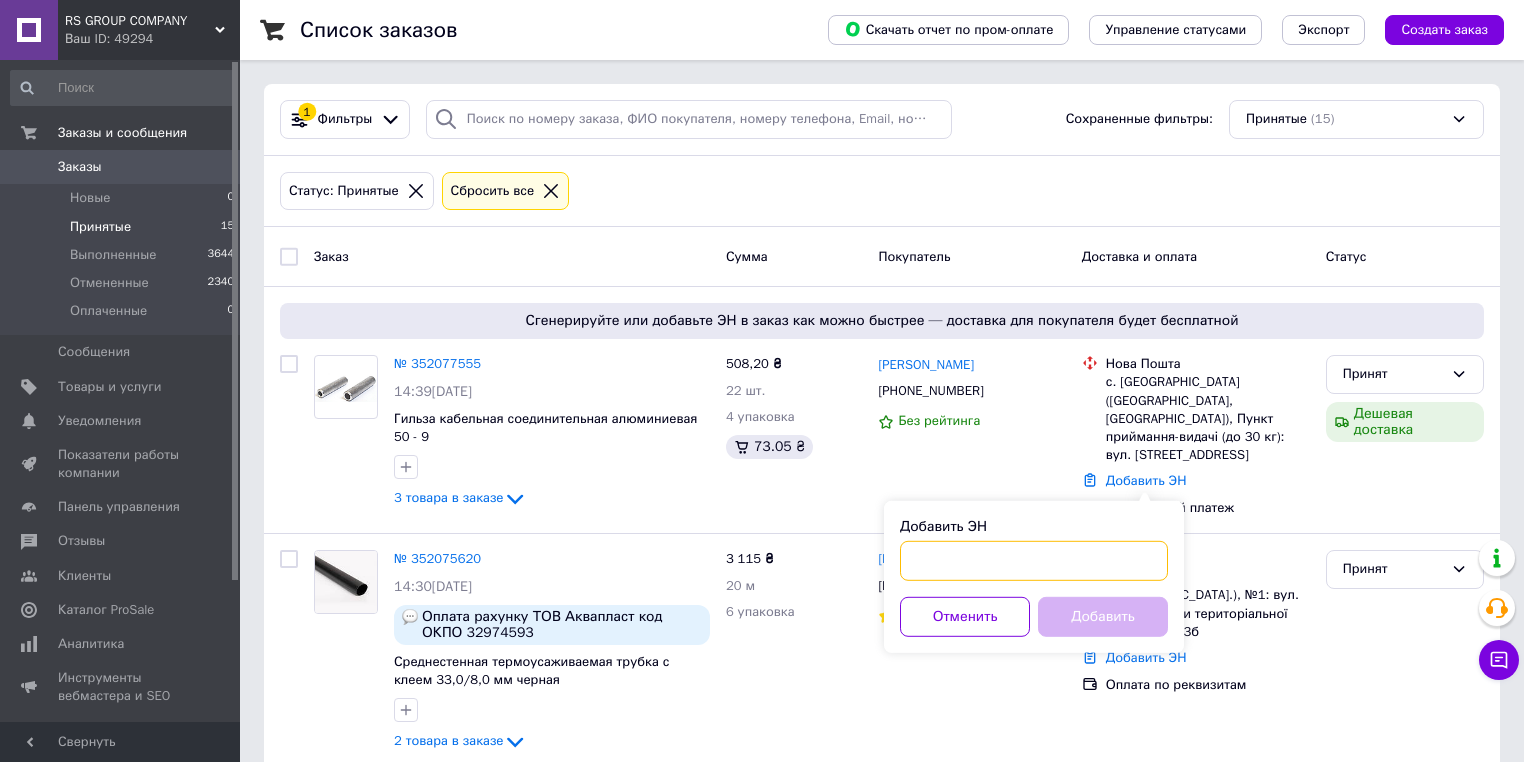 paste on "20400466238786" 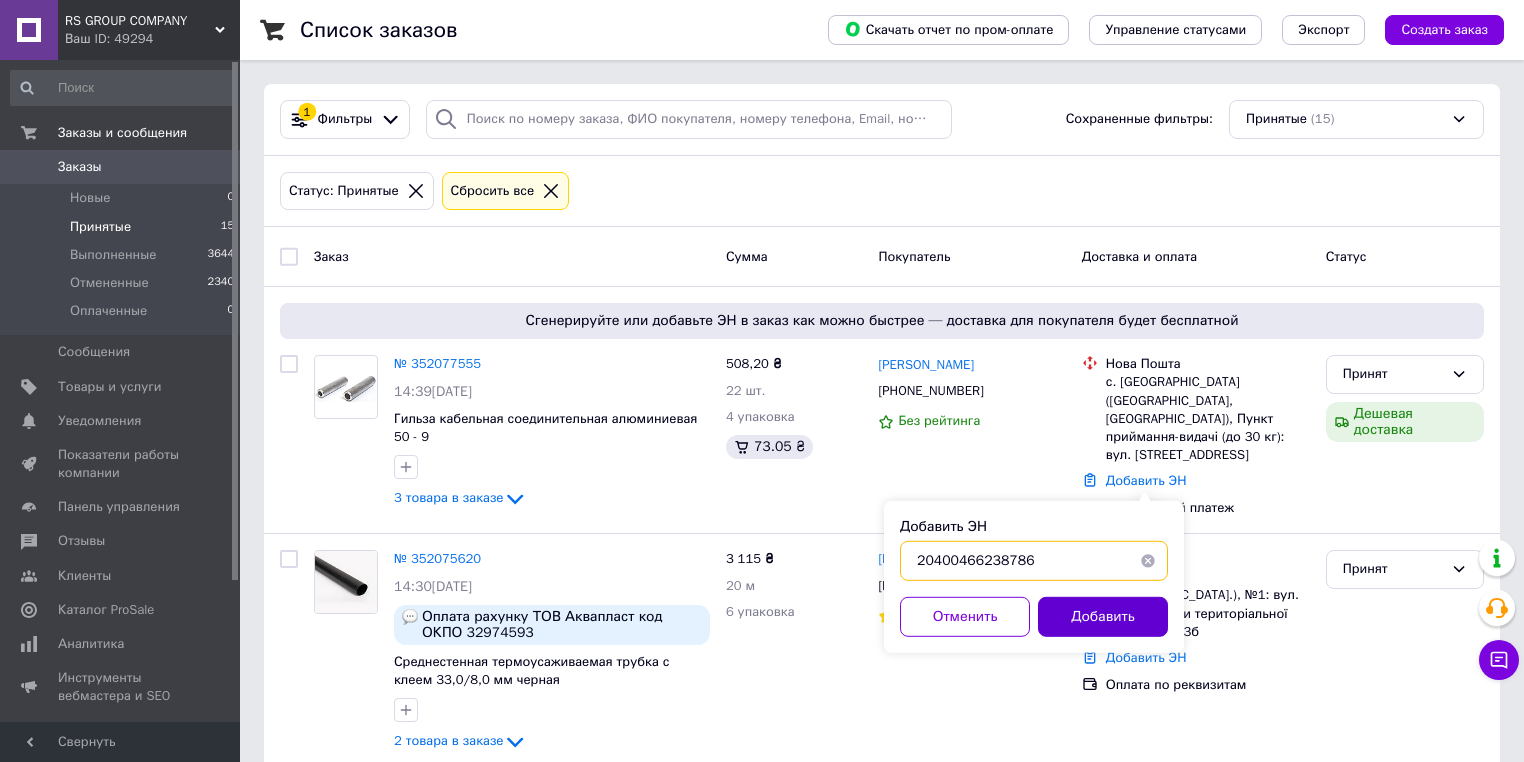 type on "20400466238786" 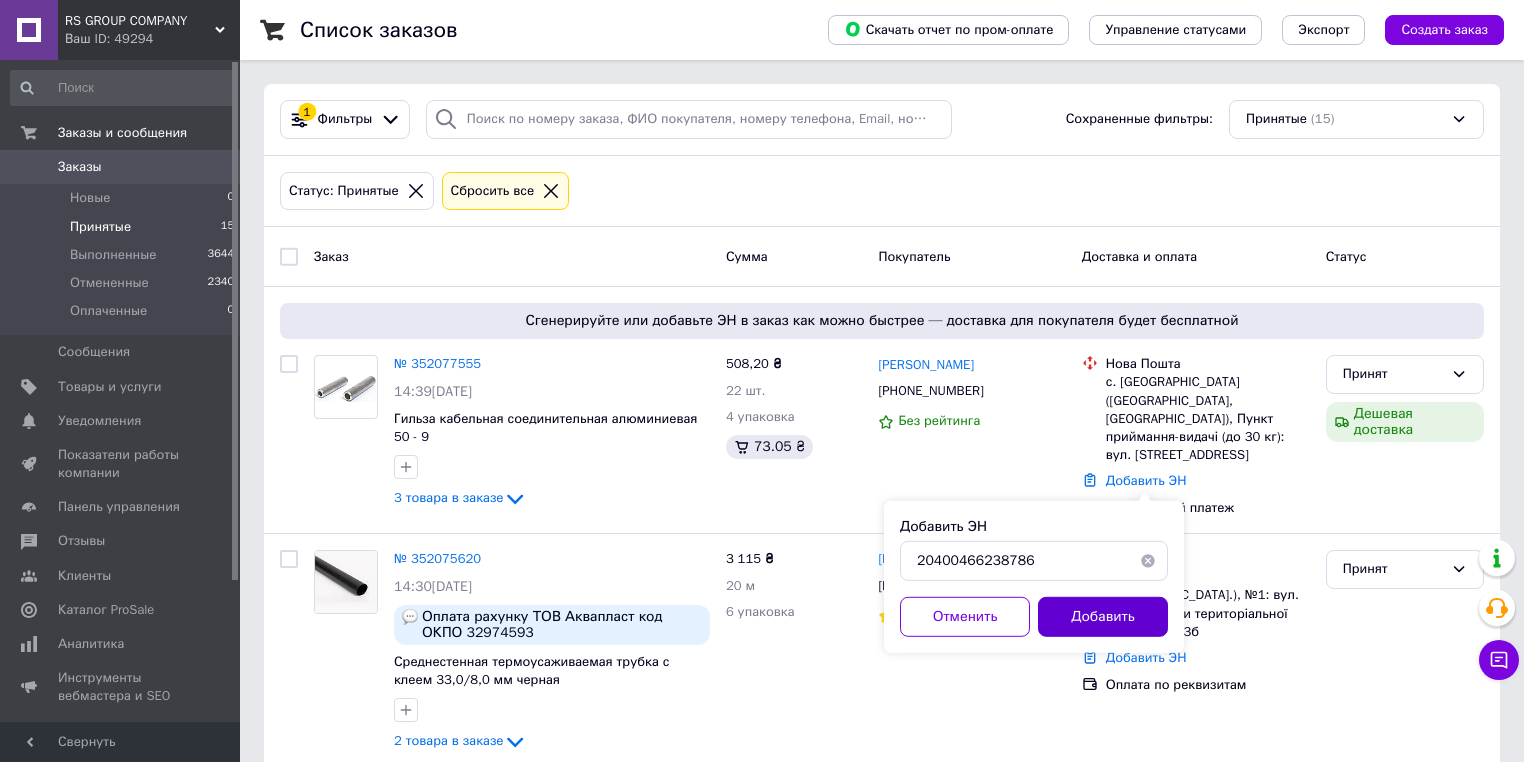 click on "Добавить" at bounding box center [1103, 617] 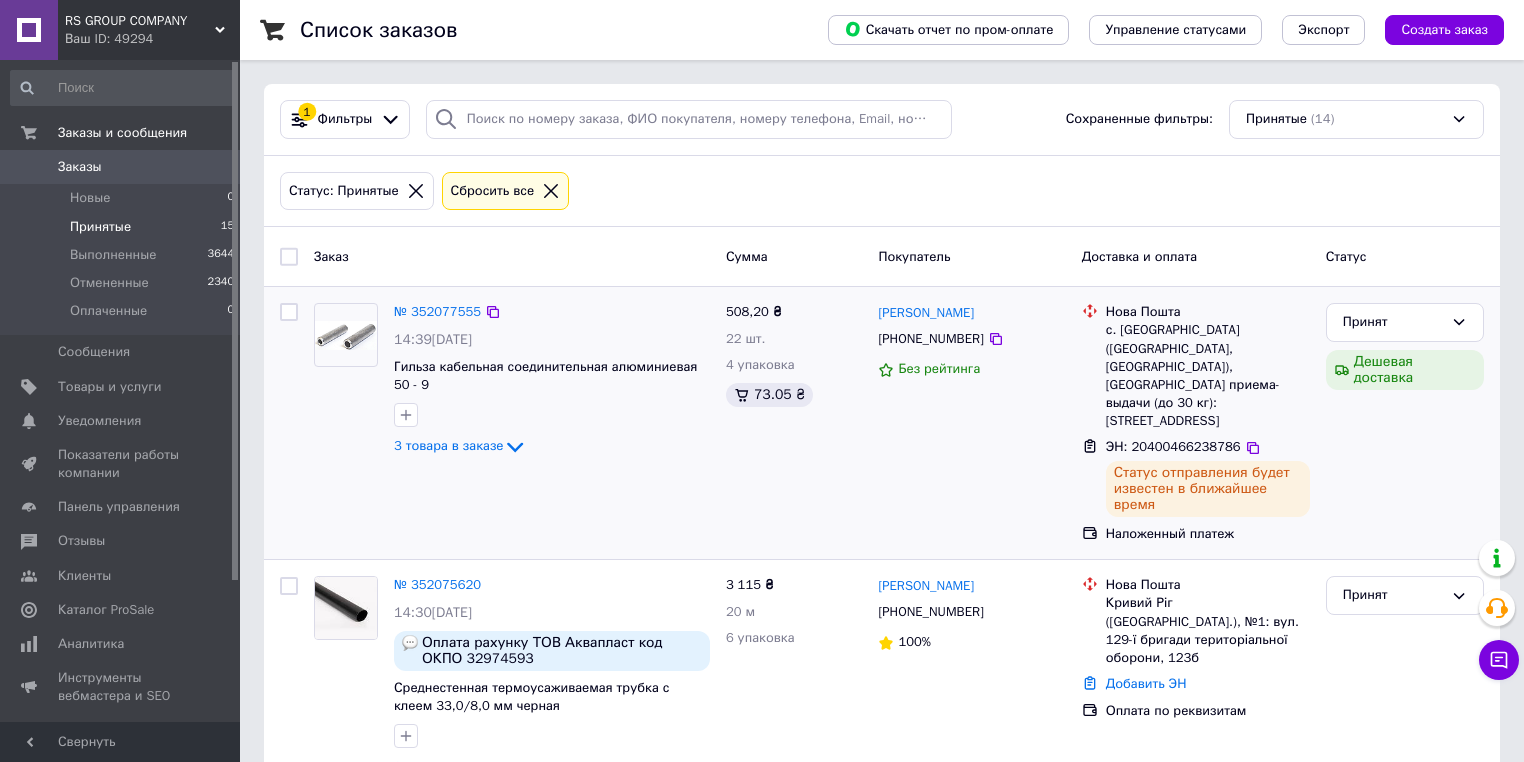 scroll, scrollTop: 160, scrollLeft: 0, axis: vertical 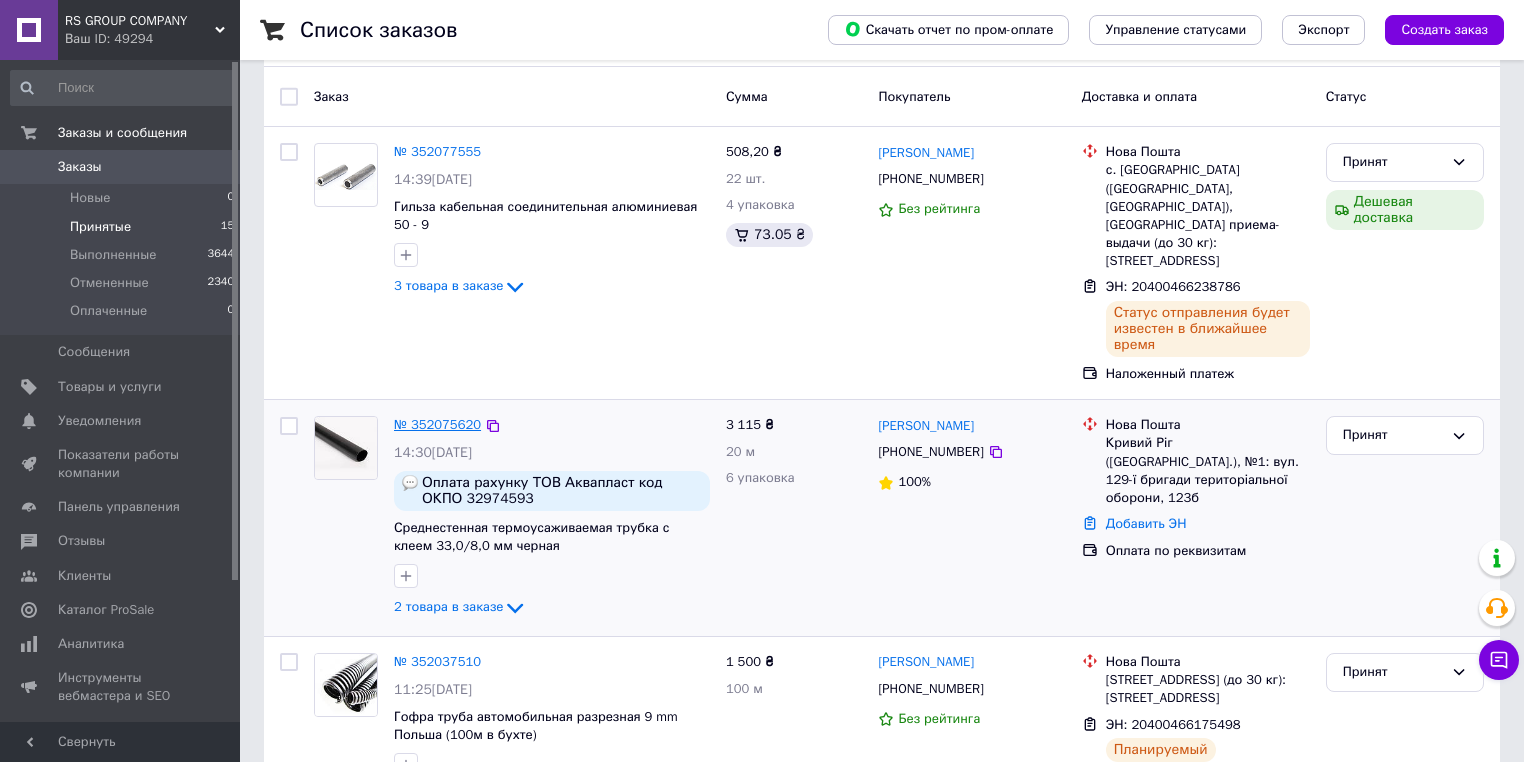 click on "№ 352075620" at bounding box center (437, 424) 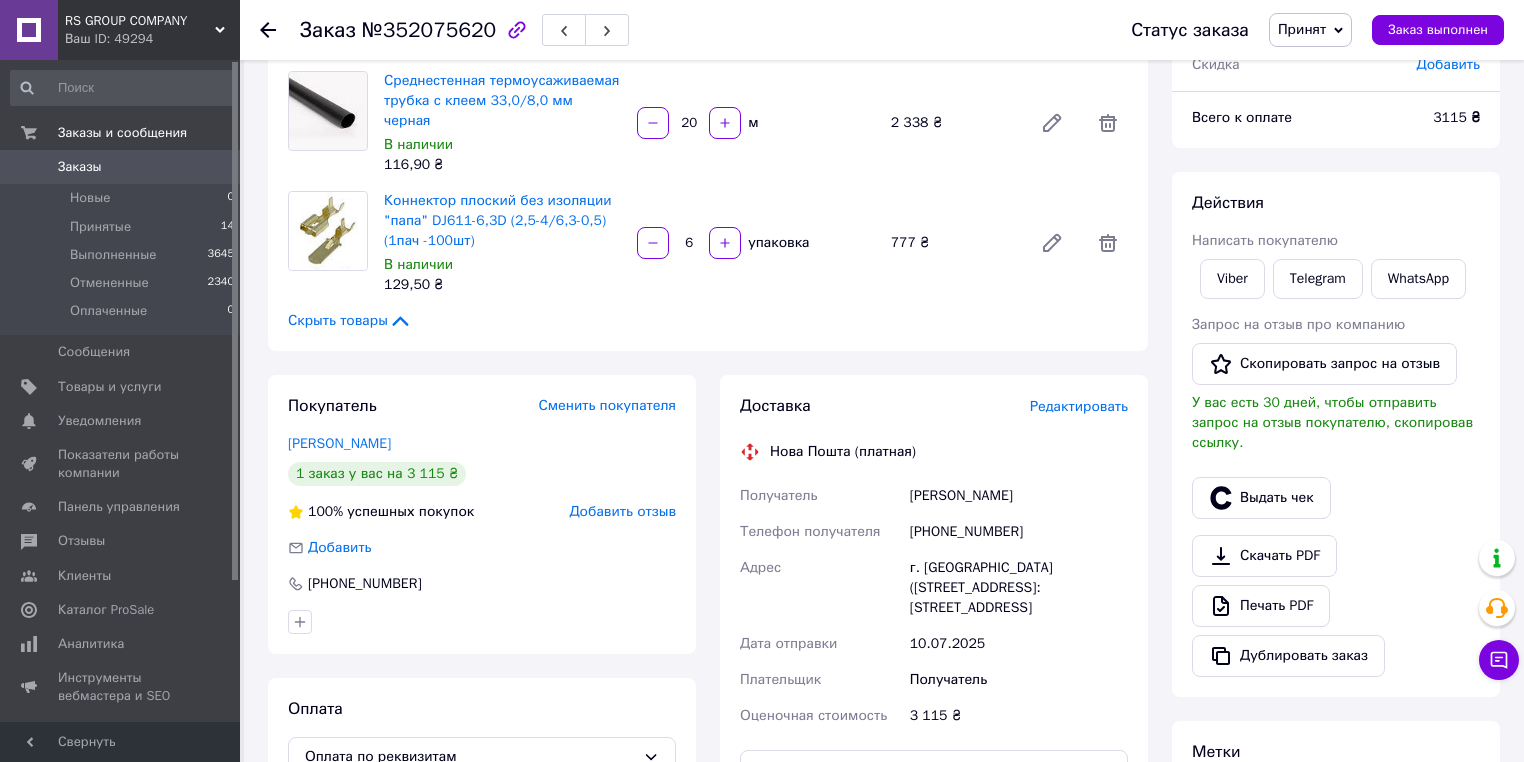 scroll, scrollTop: 0, scrollLeft: 0, axis: both 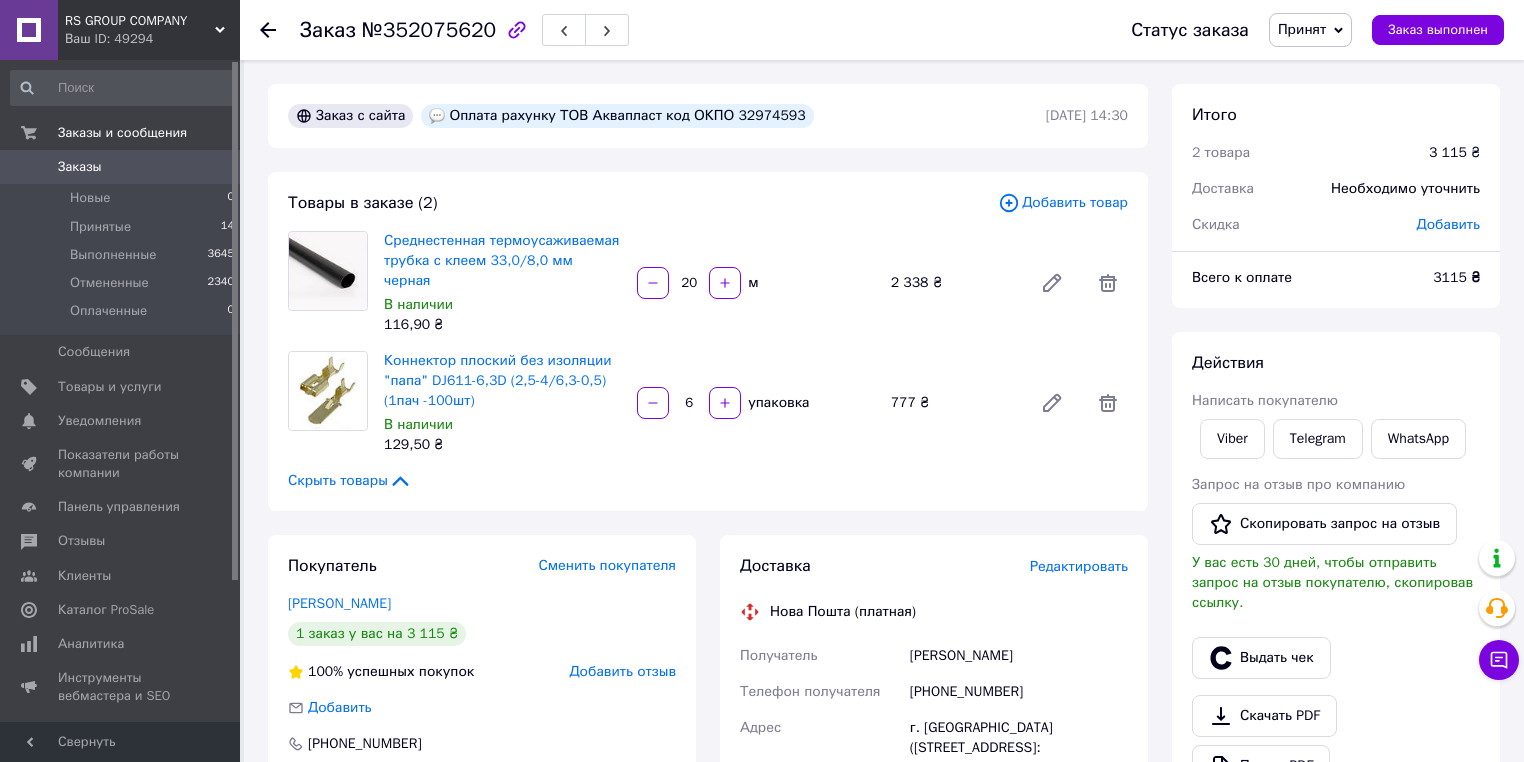 click on "[PHONE_NUMBER]" at bounding box center (1019, 692) 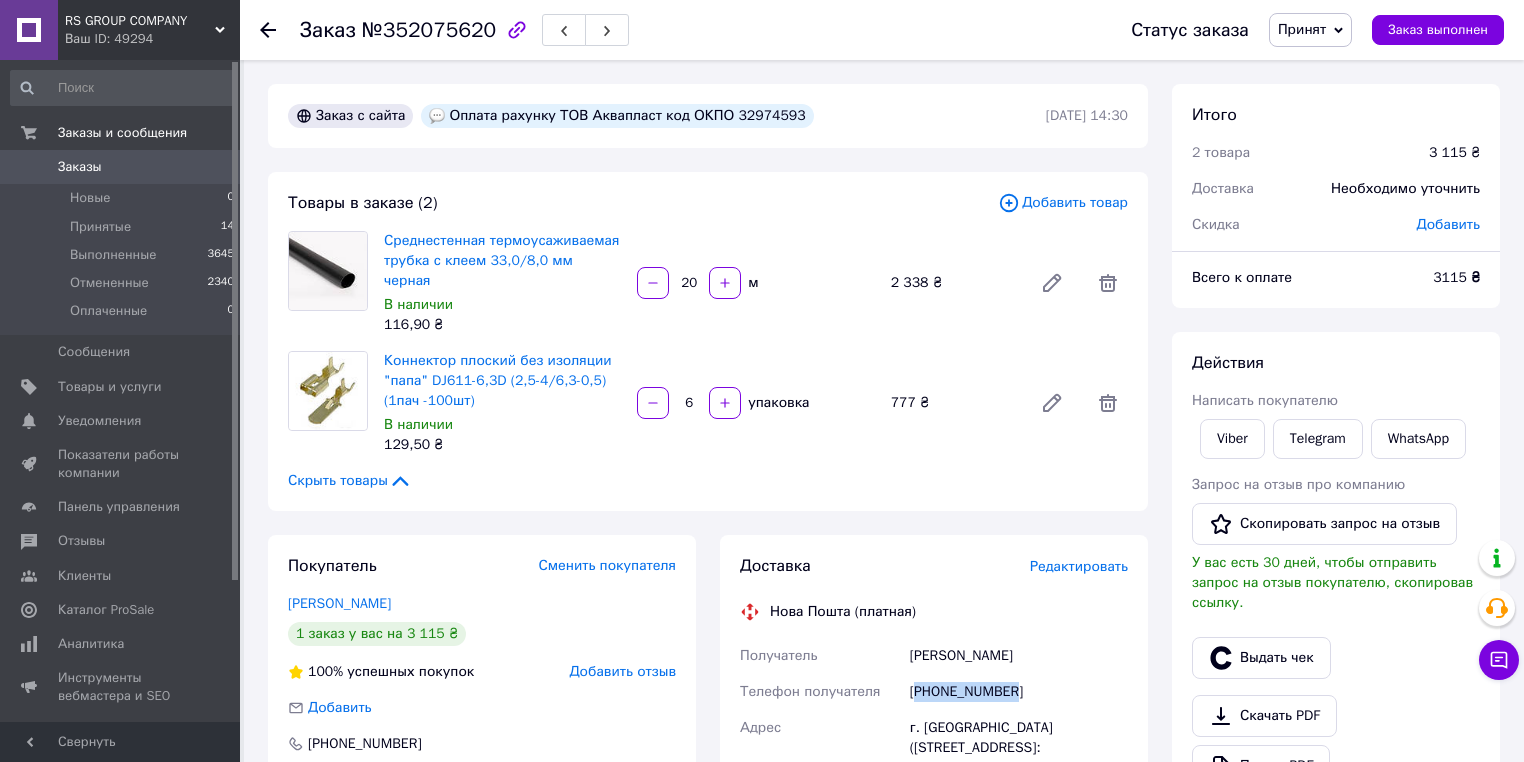 click on "[PHONE_NUMBER]" at bounding box center (1019, 692) 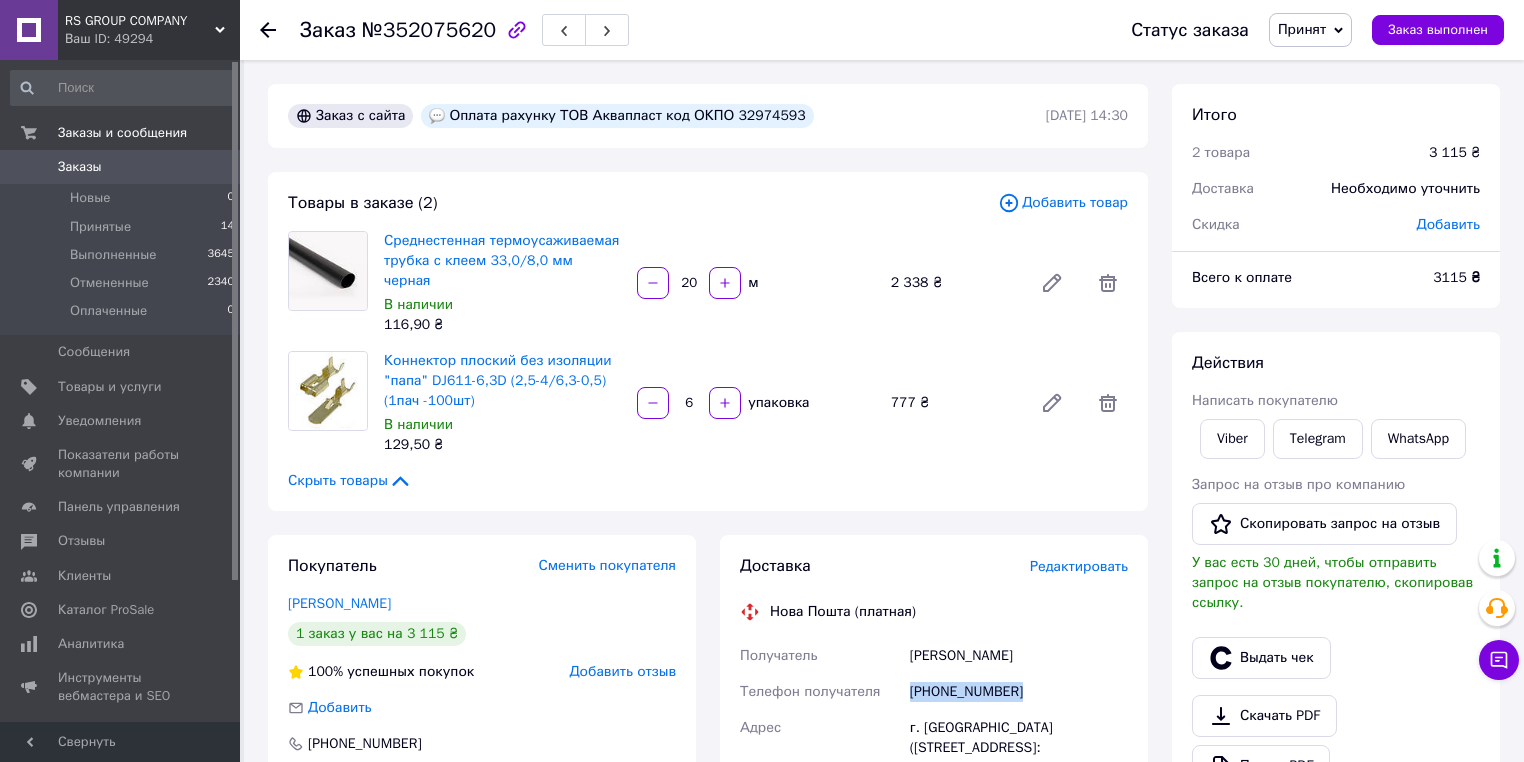 click on "[PHONE_NUMBER]" at bounding box center [1019, 692] 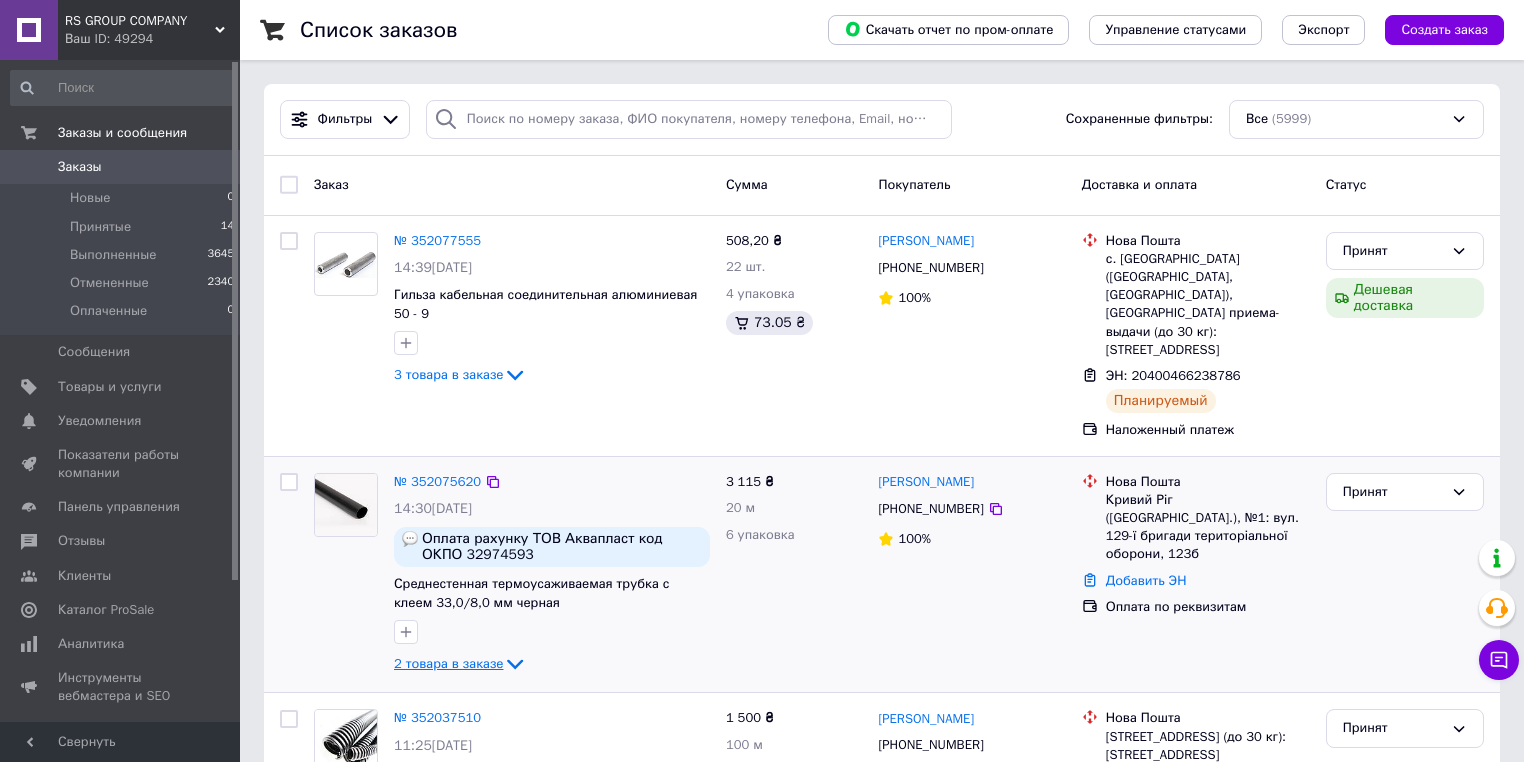 click on "2 товара в заказе" at bounding box center [448, 663] 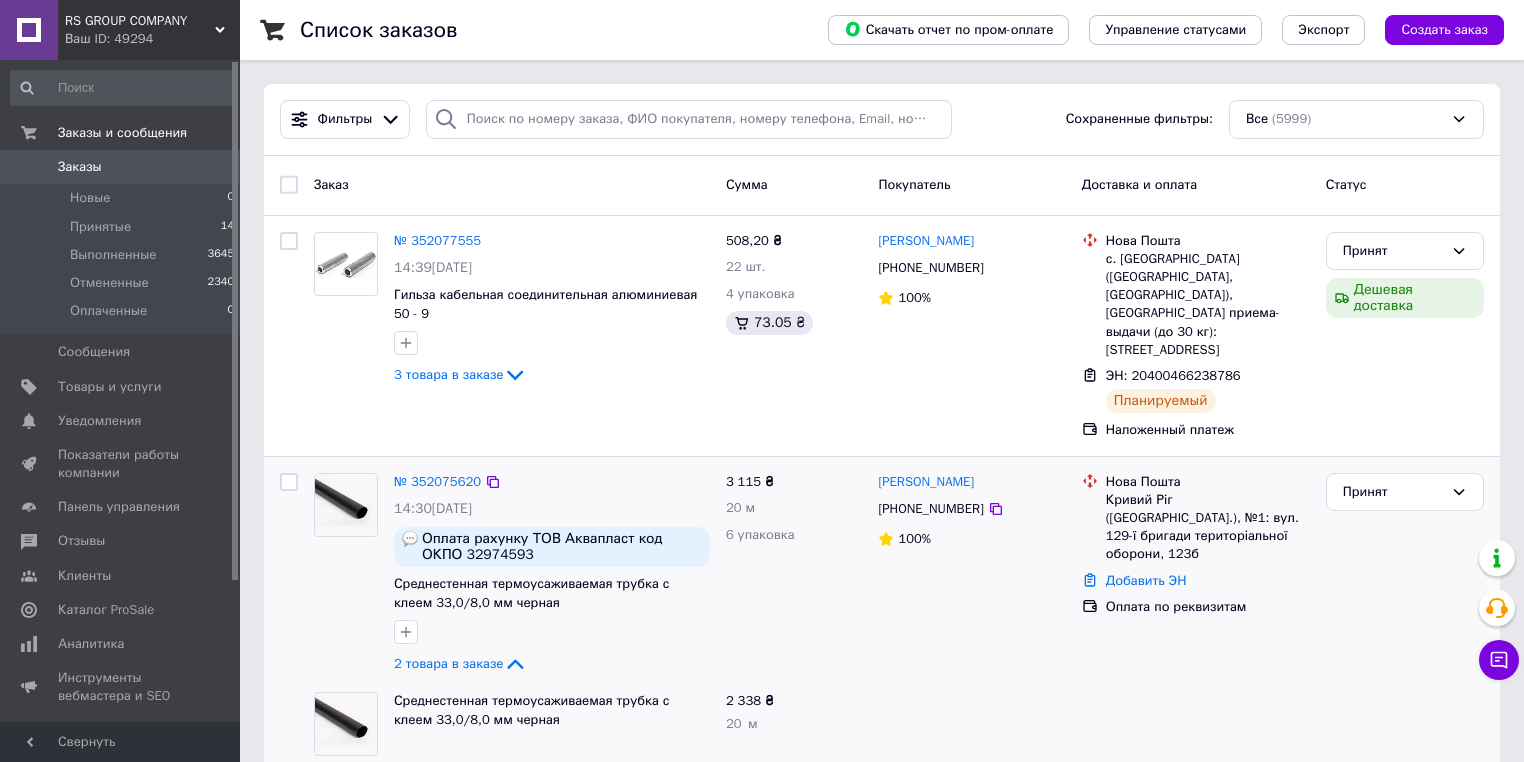 scroll, scrollTop: 160, scrollLeft: 0, axis: vertical 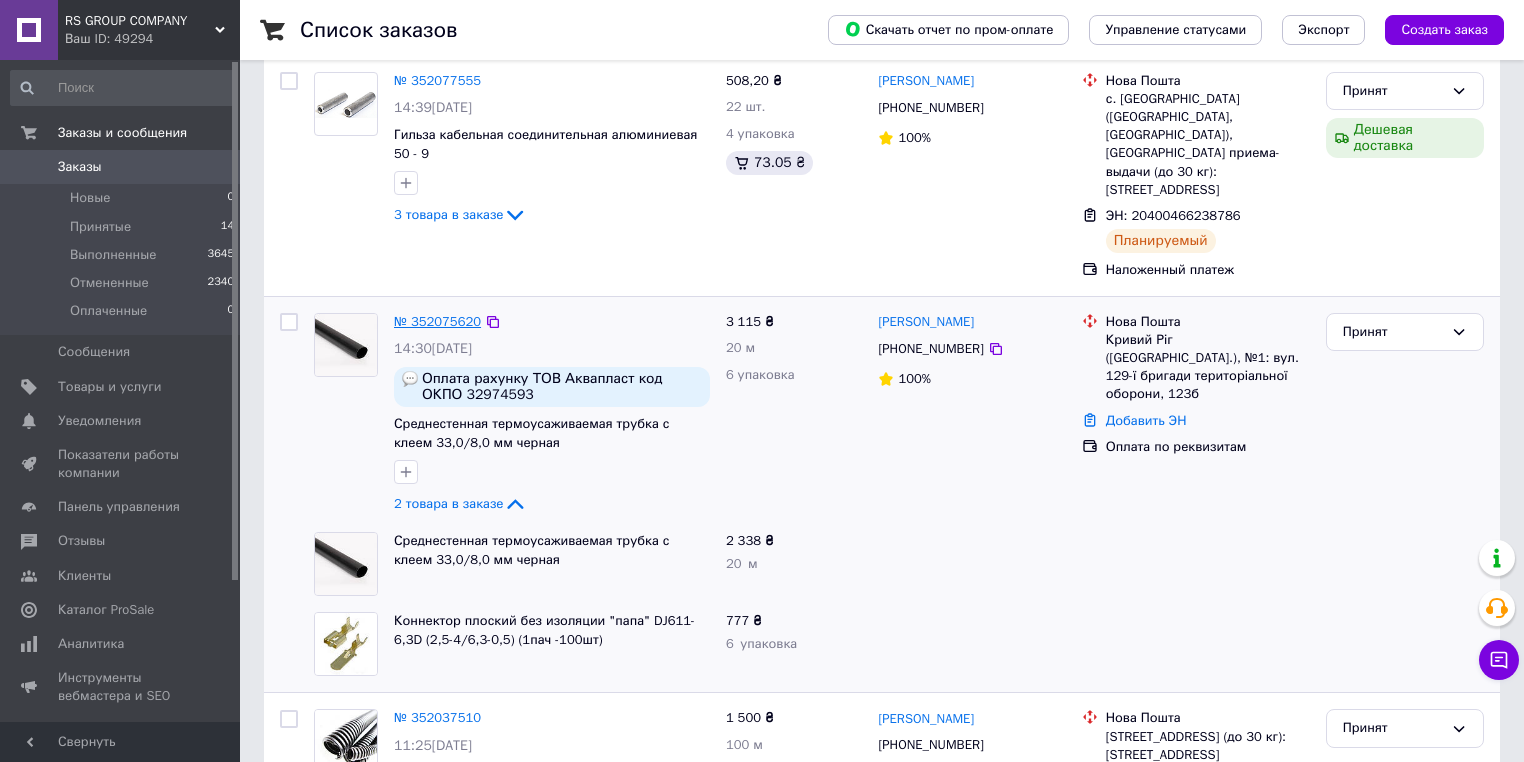 click on "№ 352075620" at bounding box center [437, 321] 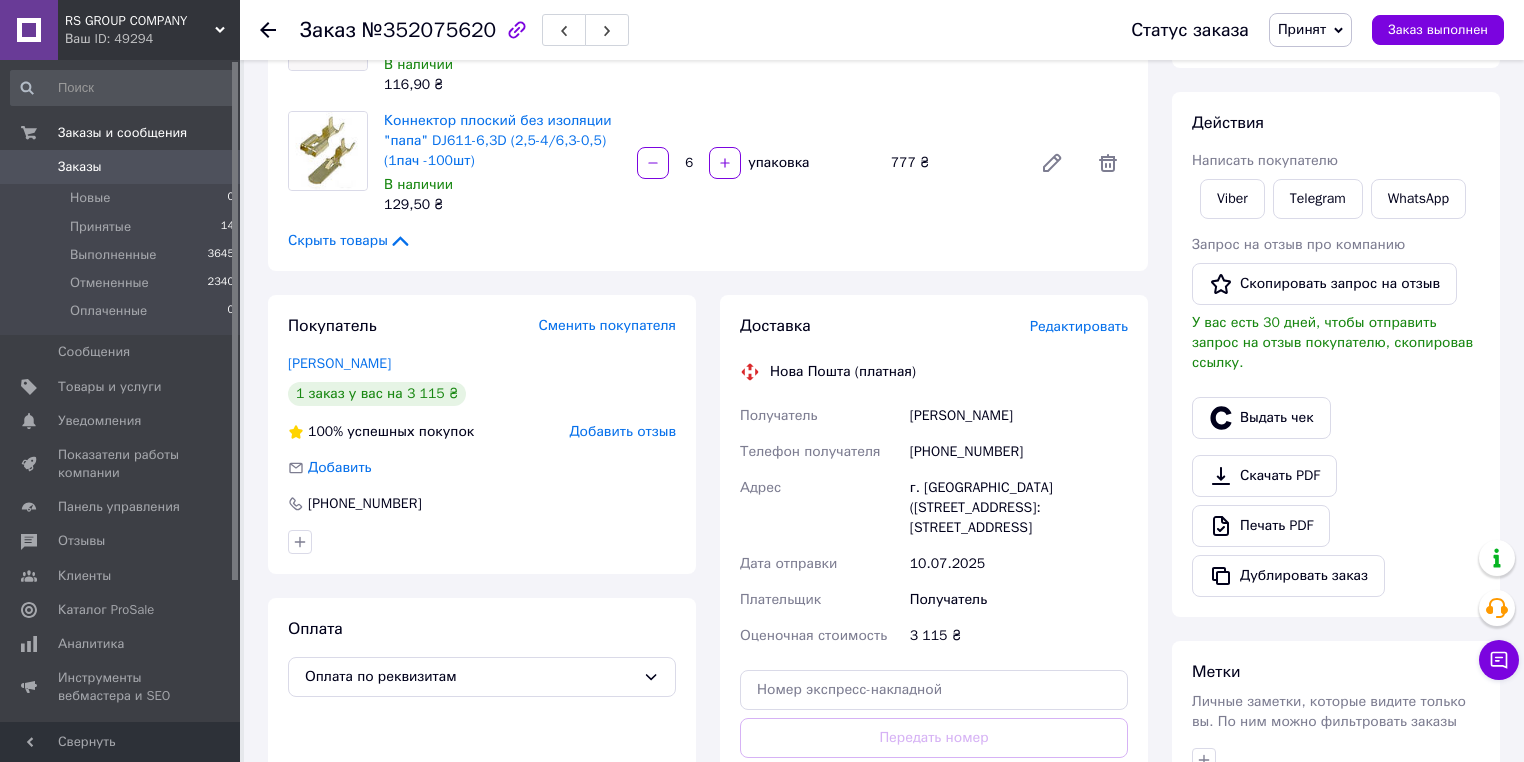 scroll, scrollTop: 400, scrollLeft: 0, axis: vertical 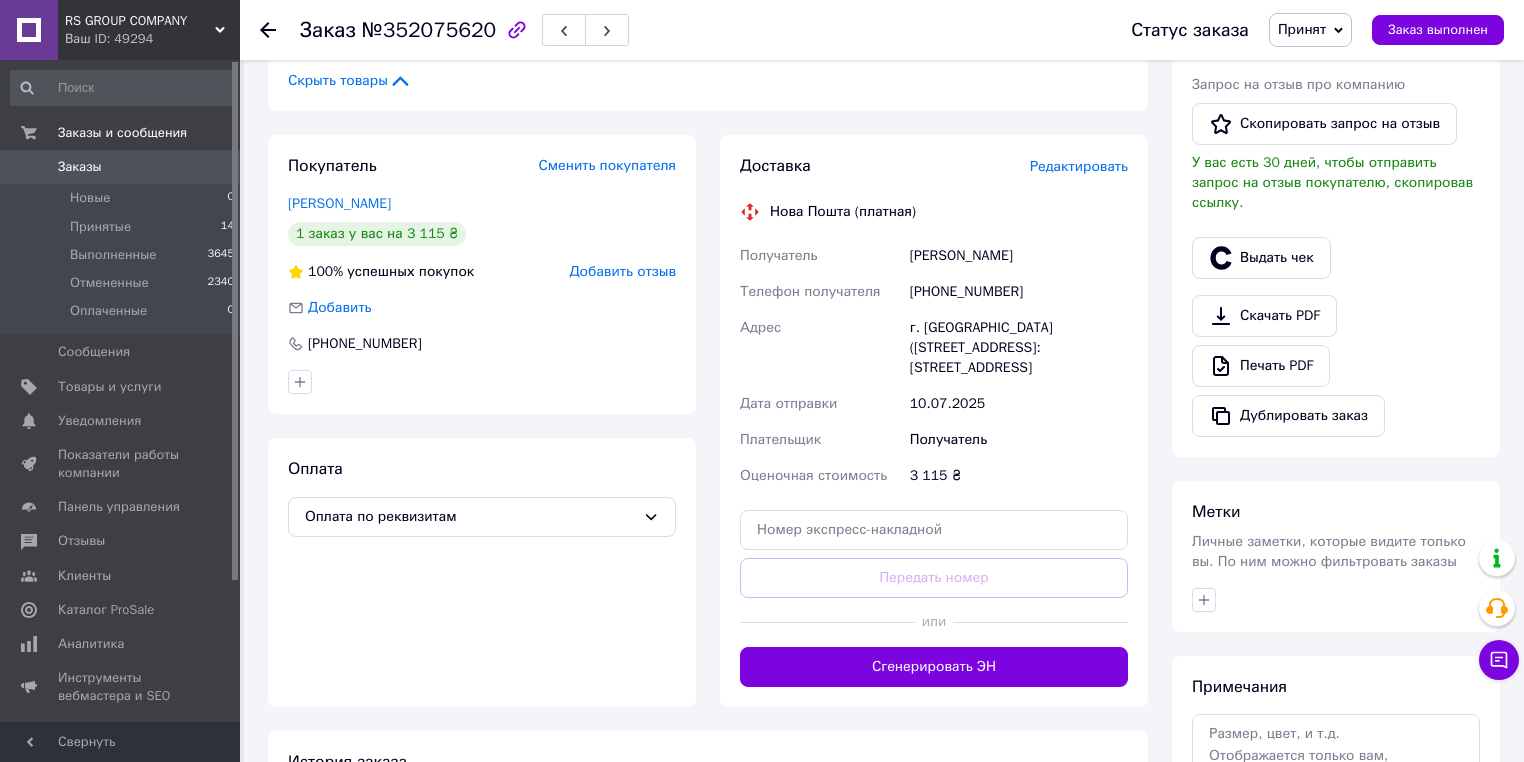 click on "Заказы" at bounding box center (80, 167) 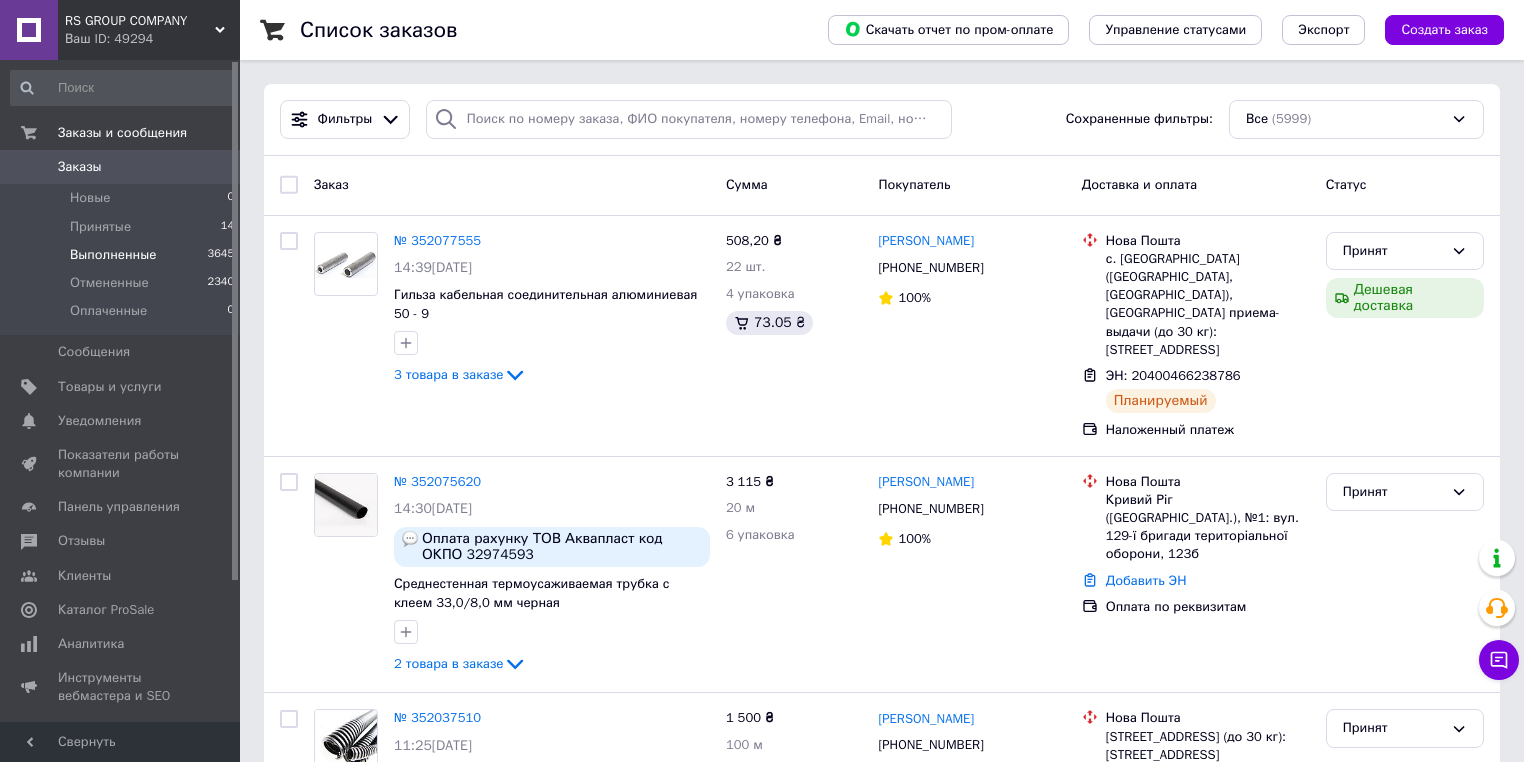 click on "Выполненные" at bounding box center [113, 255] 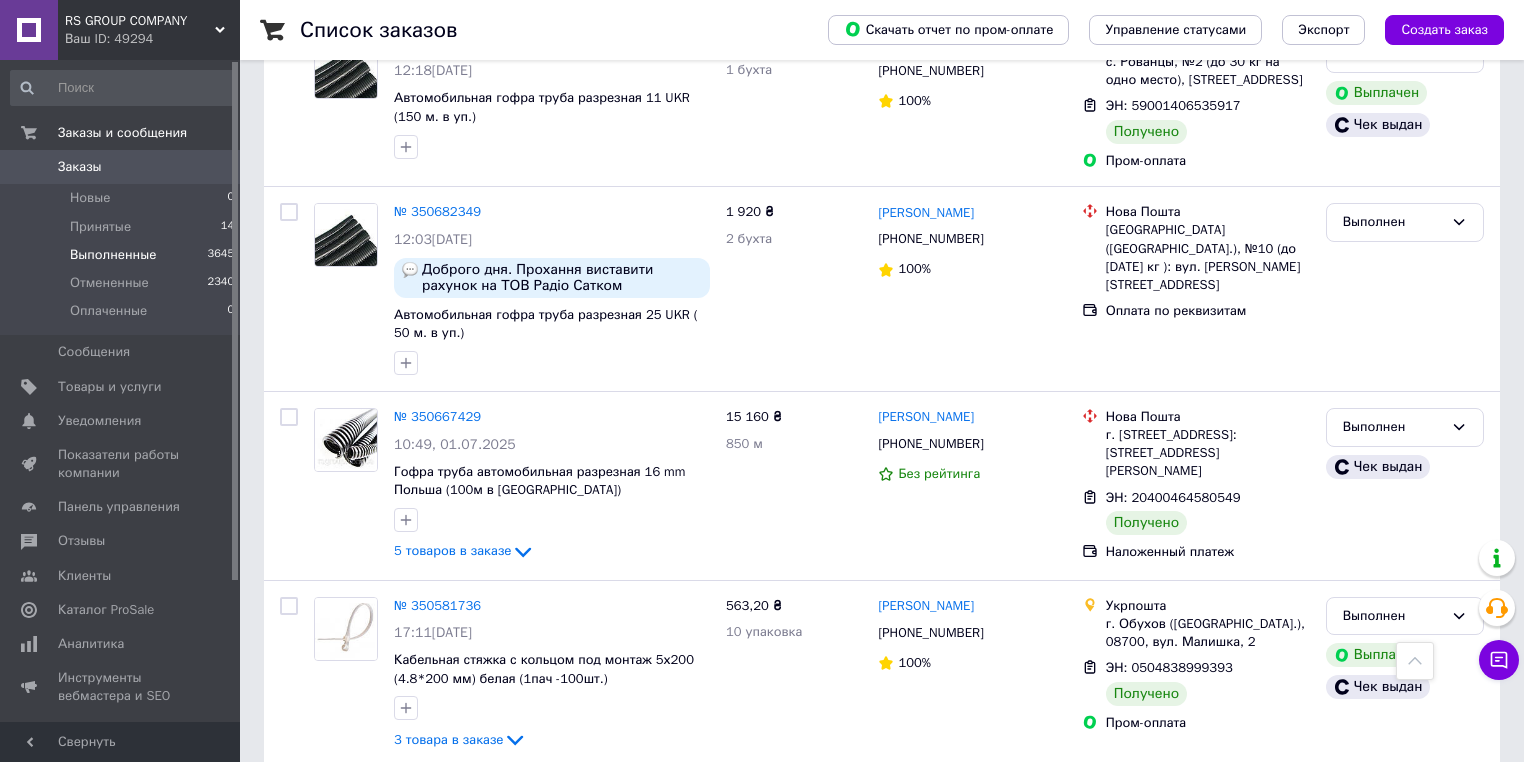 scroll, scrollTop: 5920, scrollLeft: 0, axis: vertical 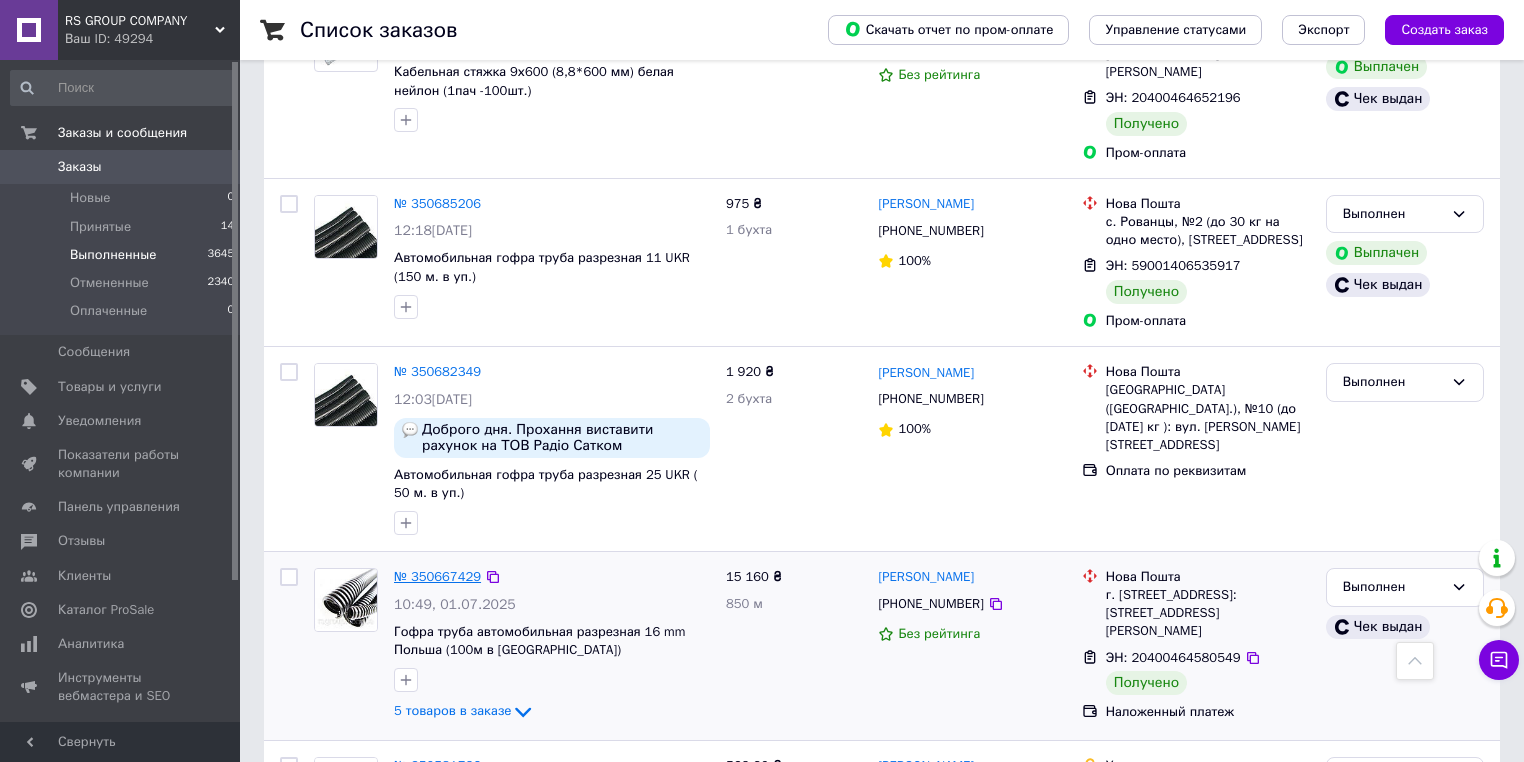click on "№ 350667429" at bounding box center [437, 576] 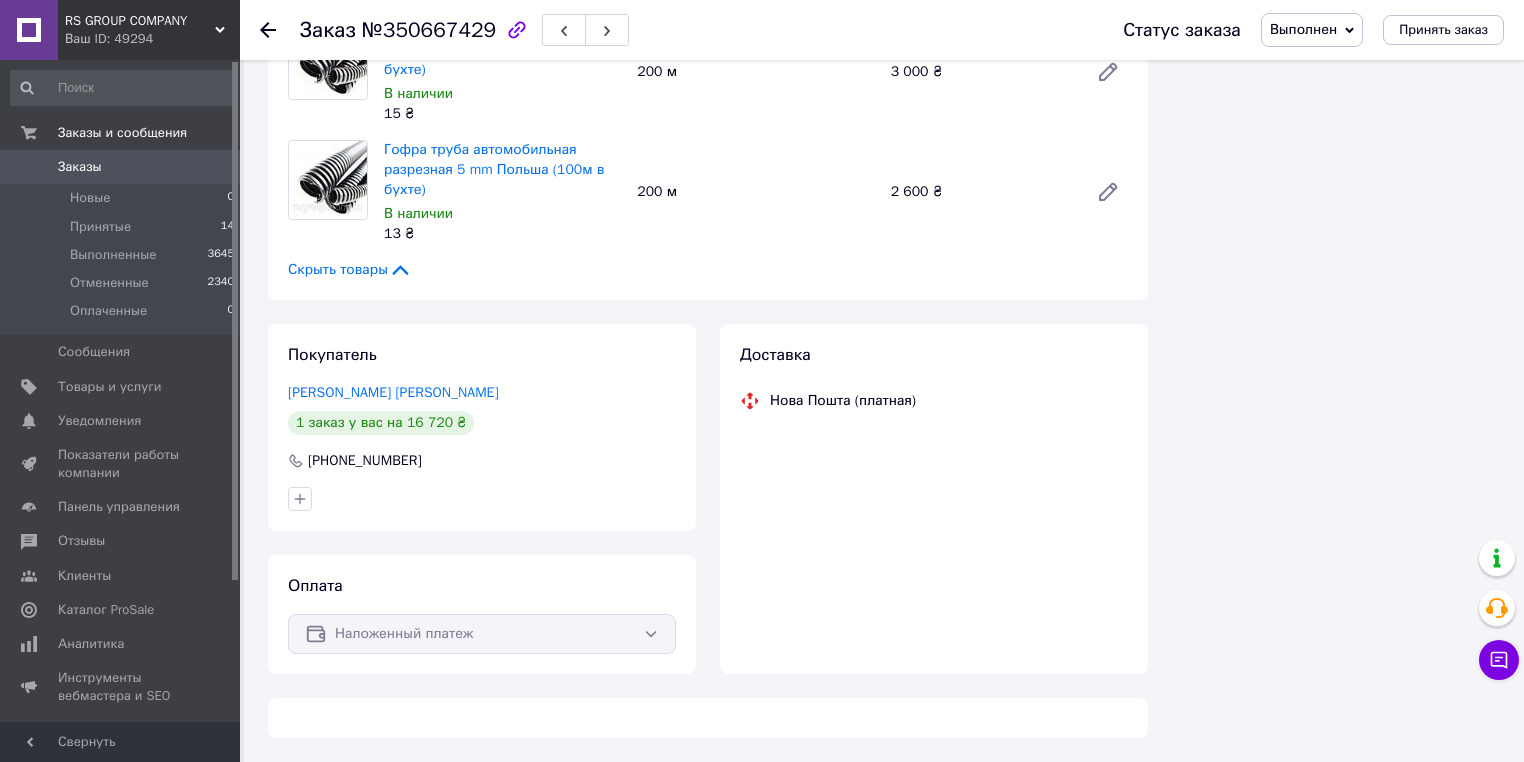scroll, scrollTop: 251, scrollLeft: 0, axis: vertical 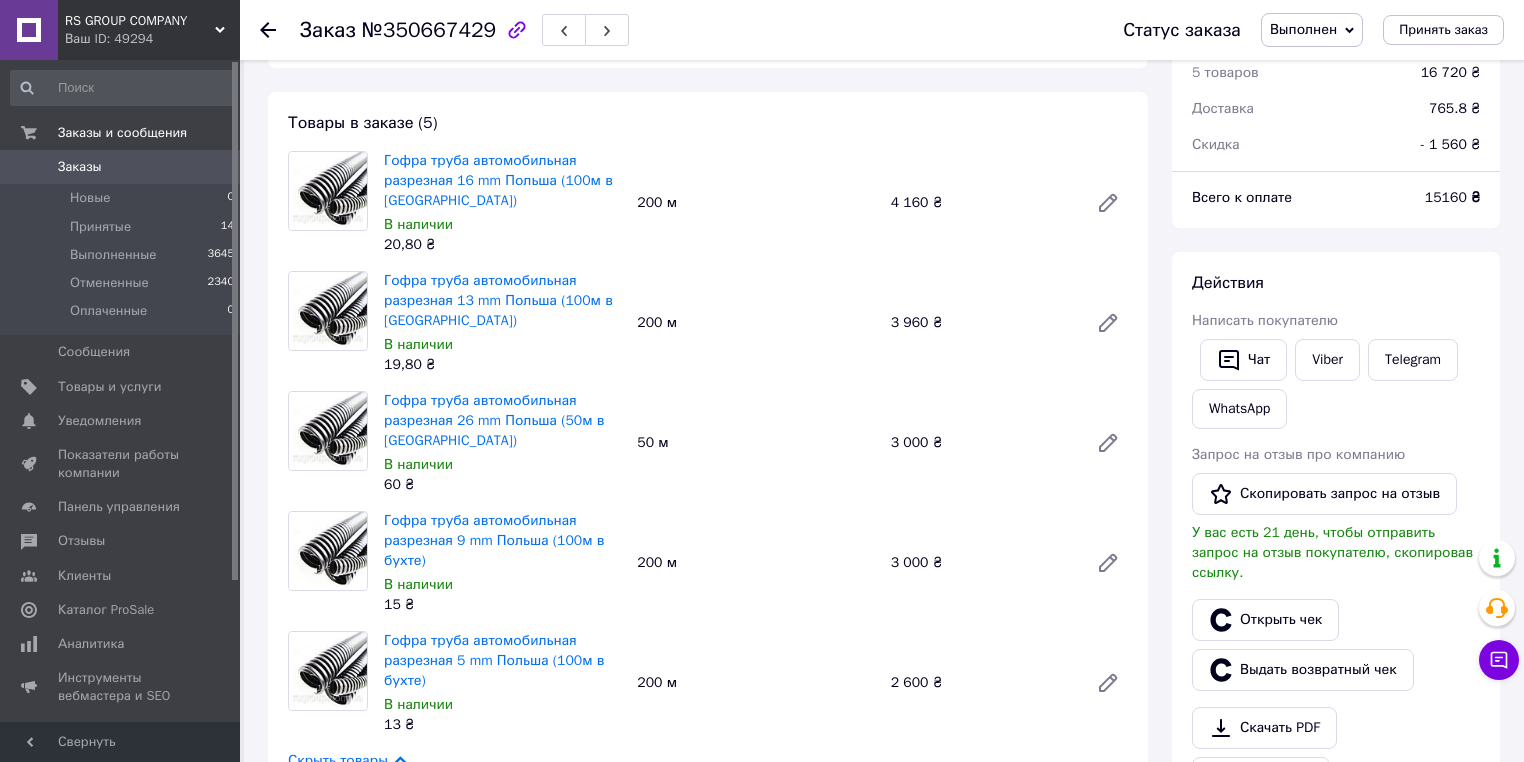 click on "Заказы" at bounding box center (80, 167) 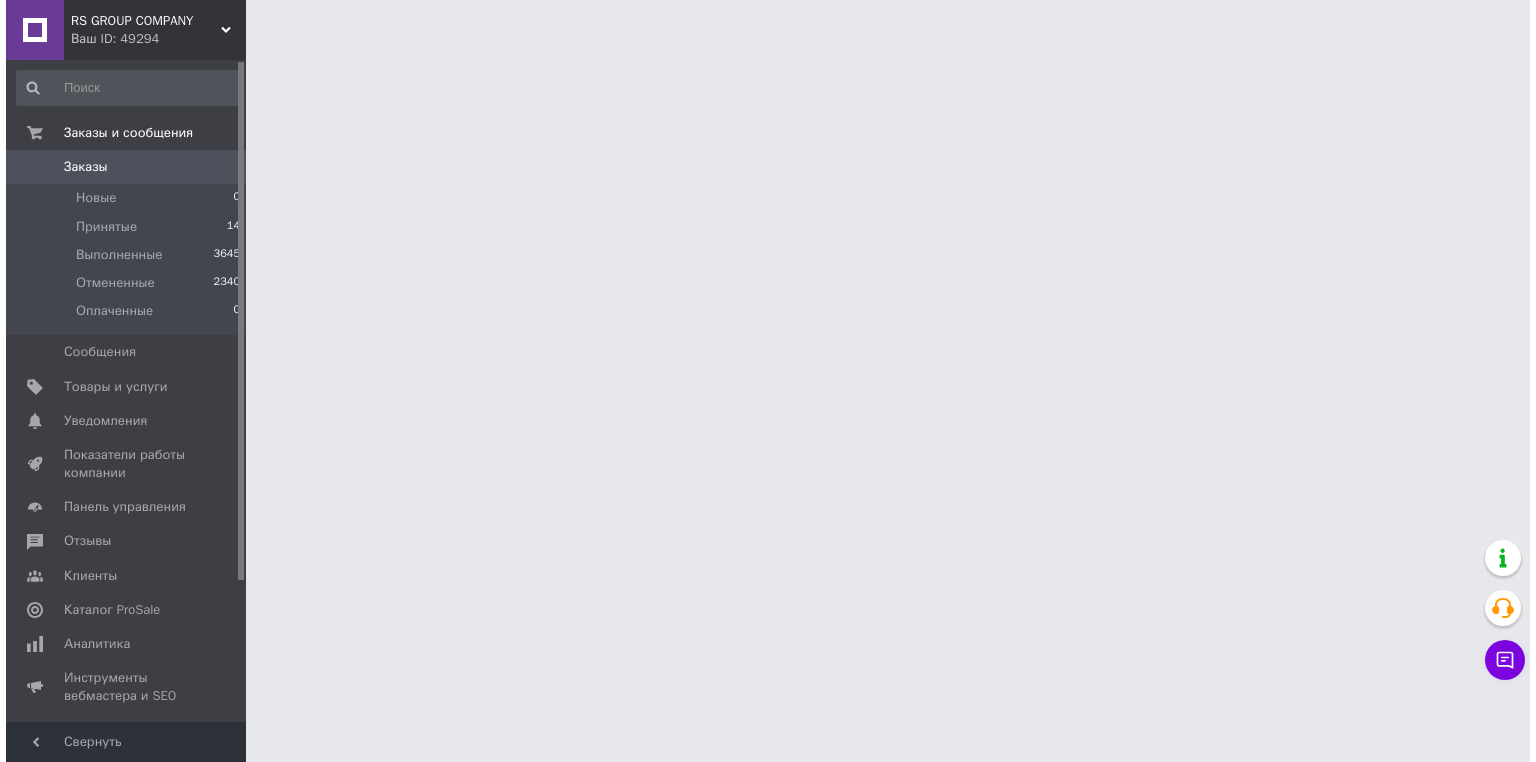 scroll, scrollTop: 0, scrollLeft: 0, axis: both 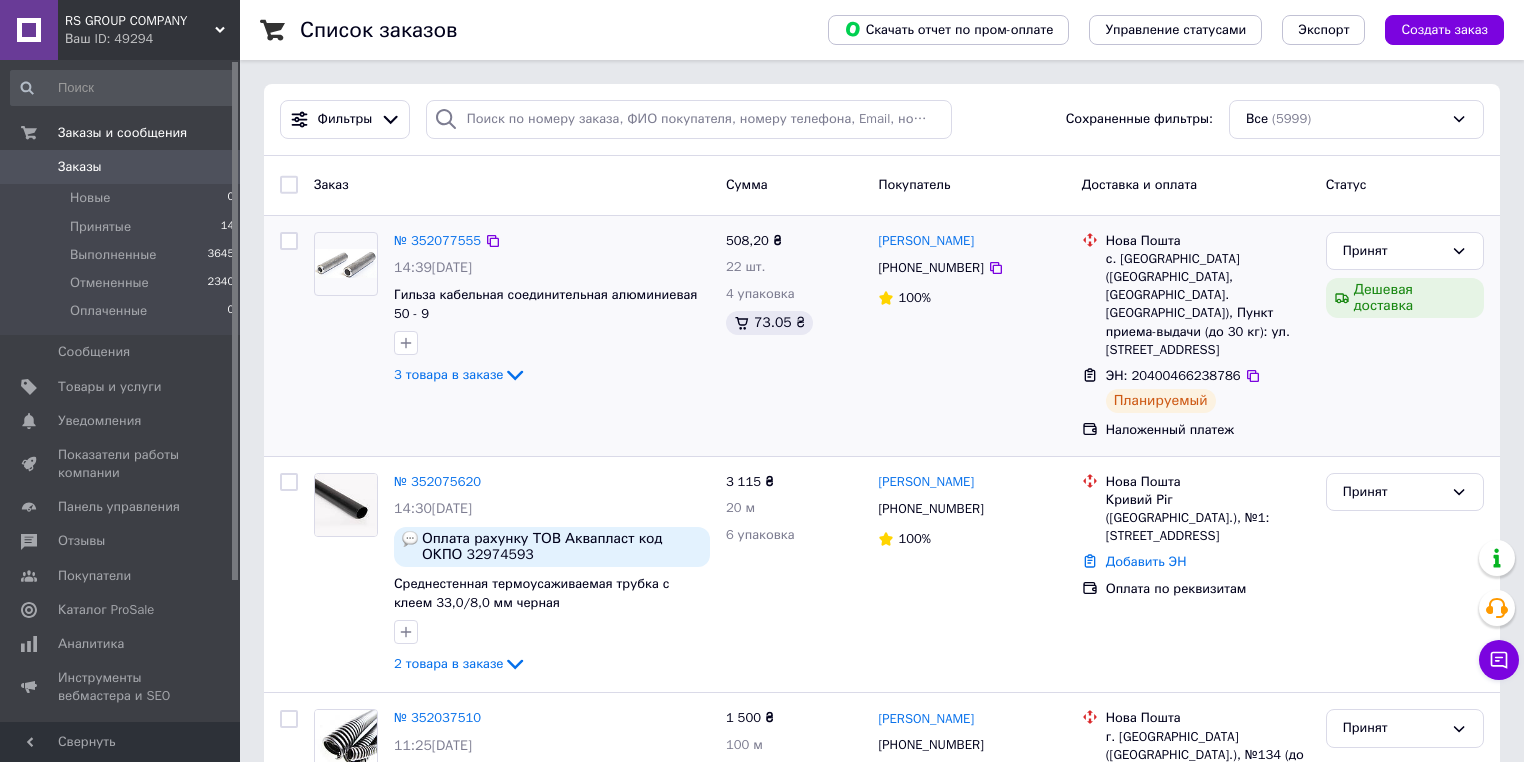 click at bounding box center [289, 241] 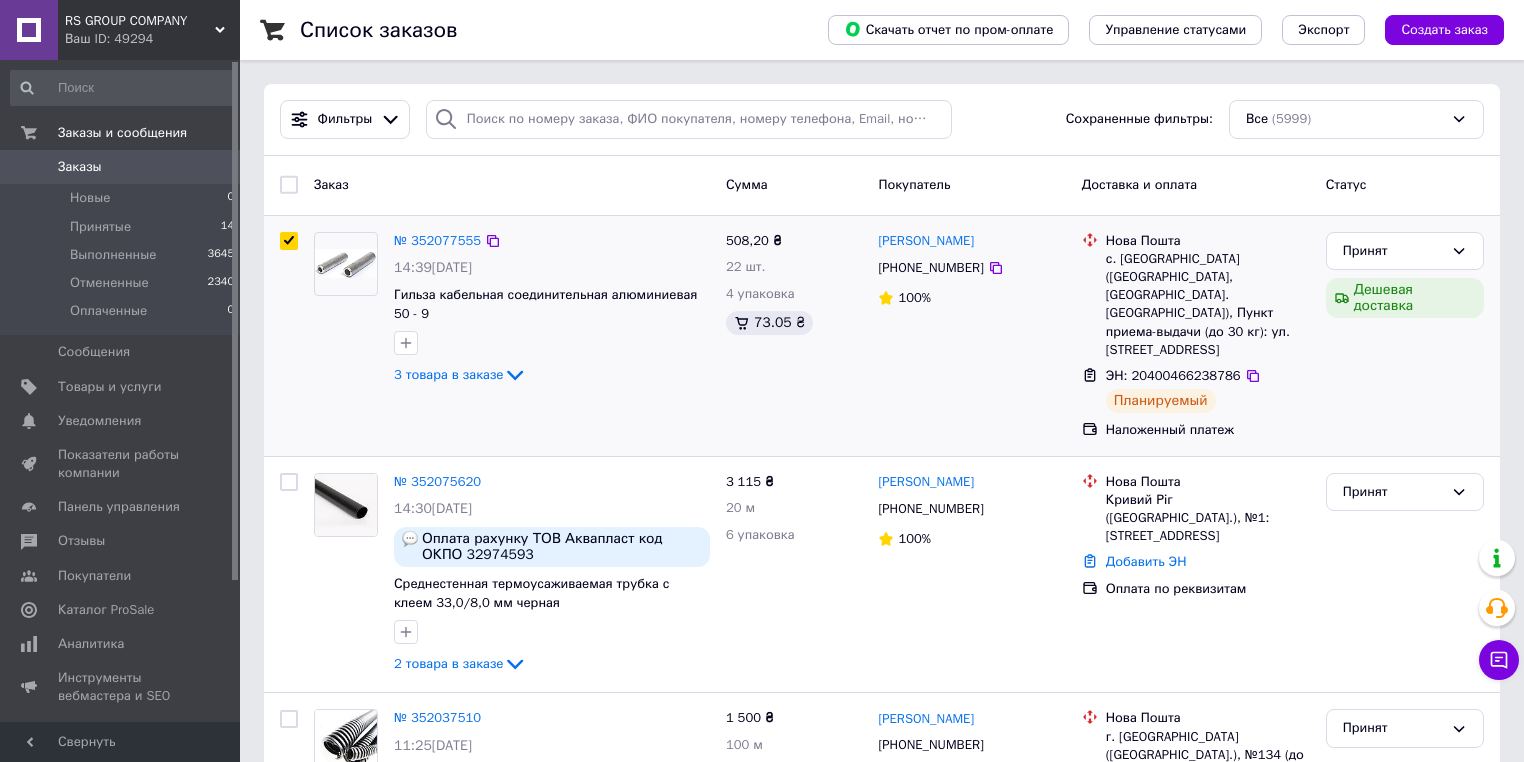 checkbox on "true" 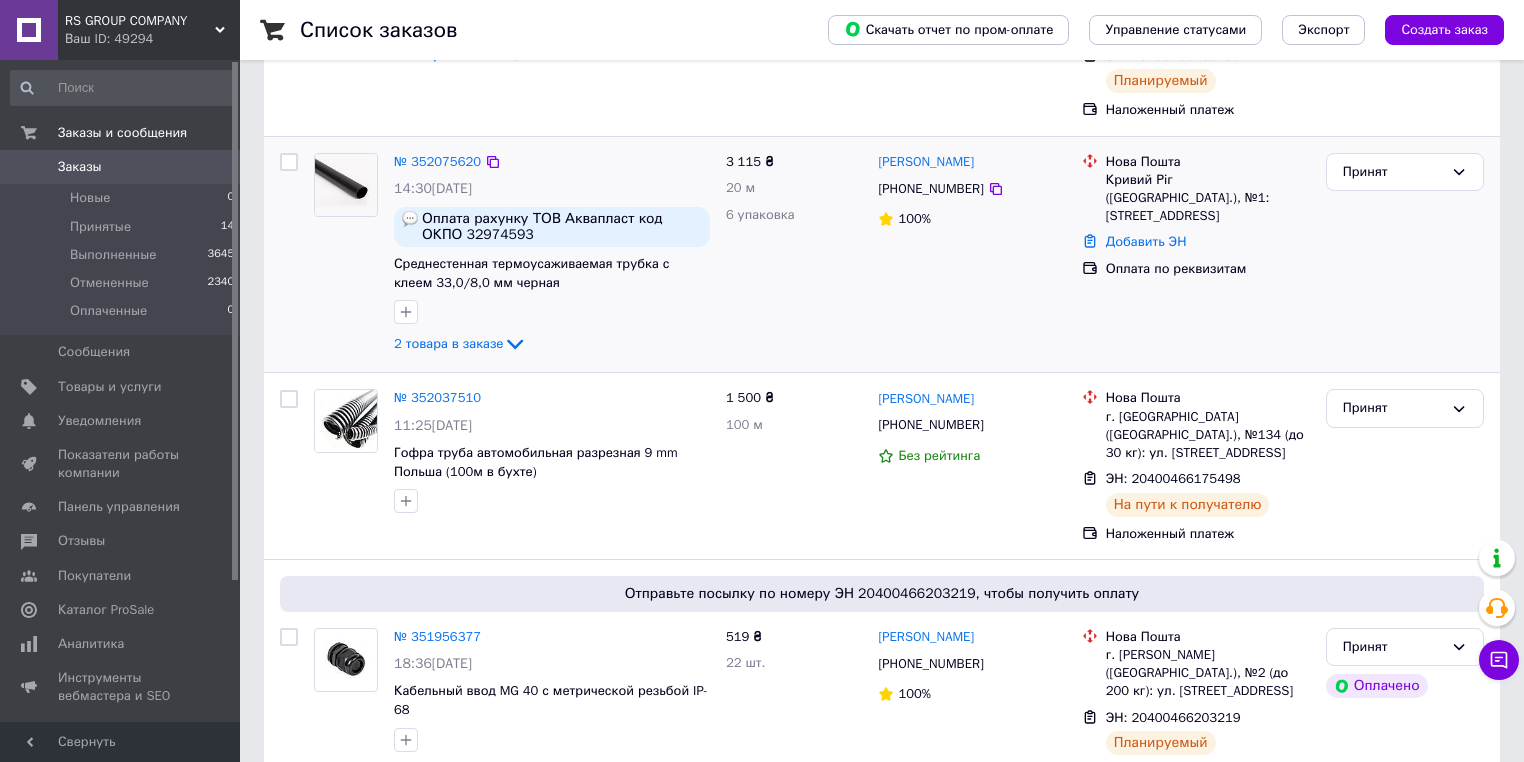 scroll, scrollTop: 400, scrollLeft: 0, axis: vertical 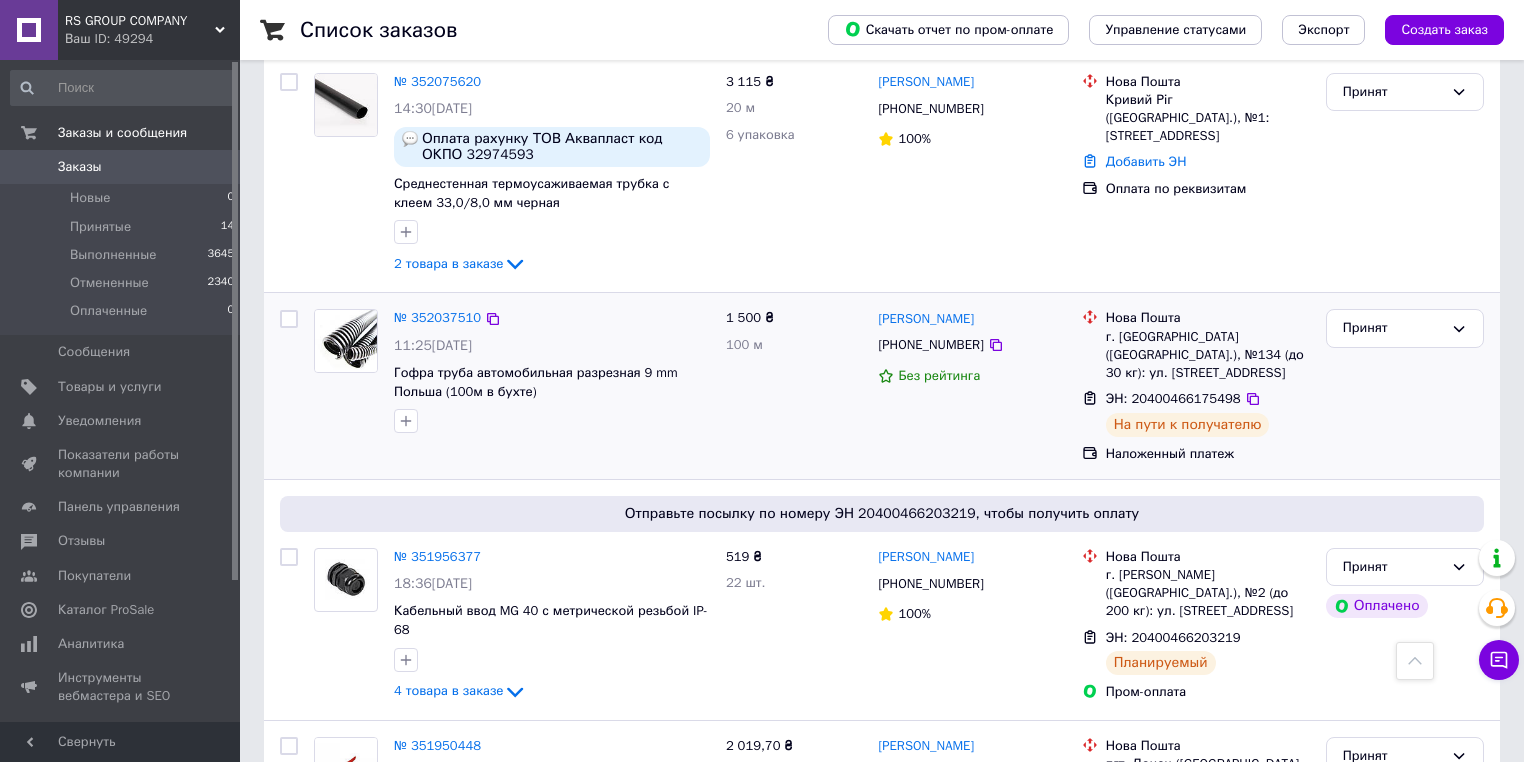click at bounding box center (289, 319) 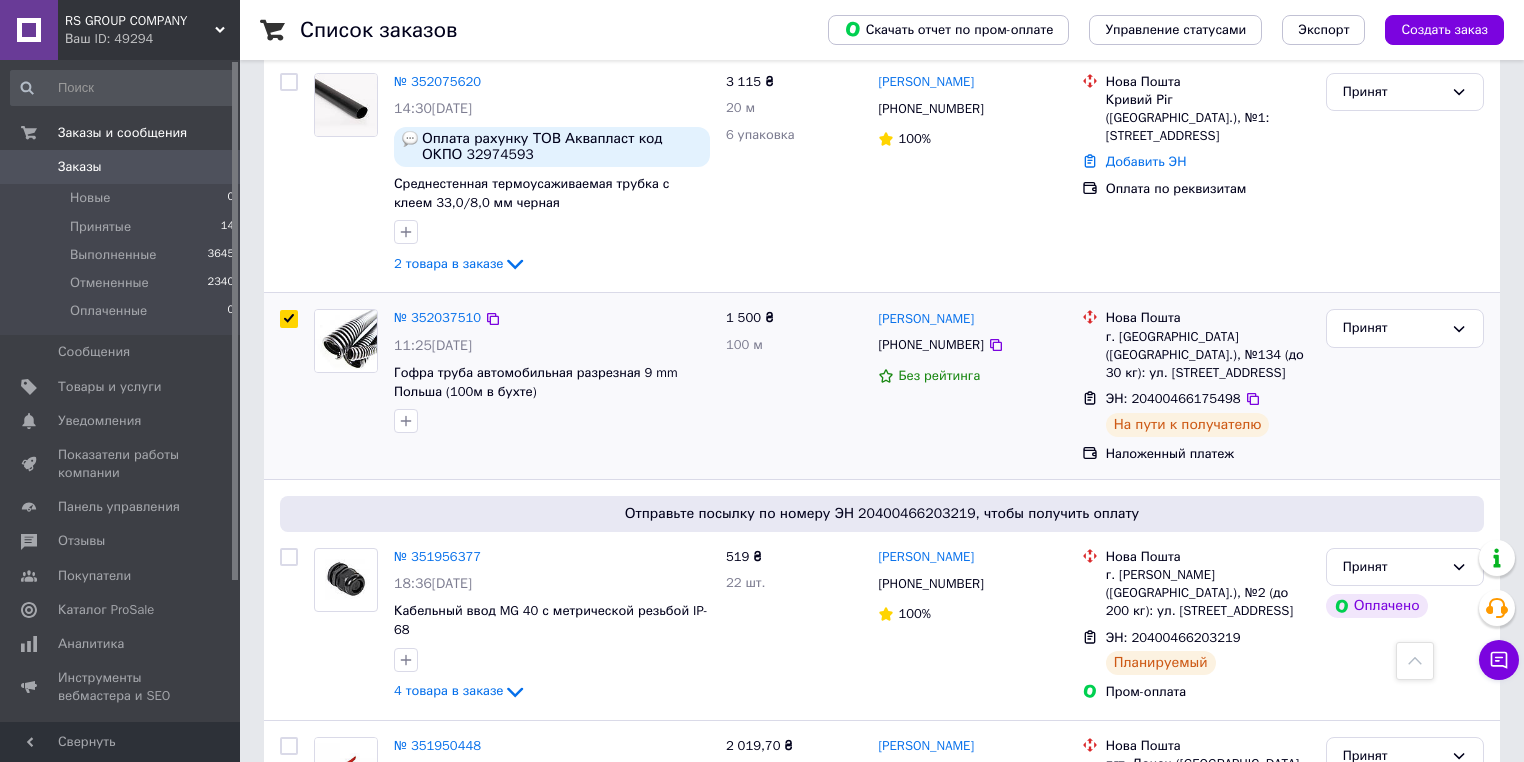 checkbox on "true" 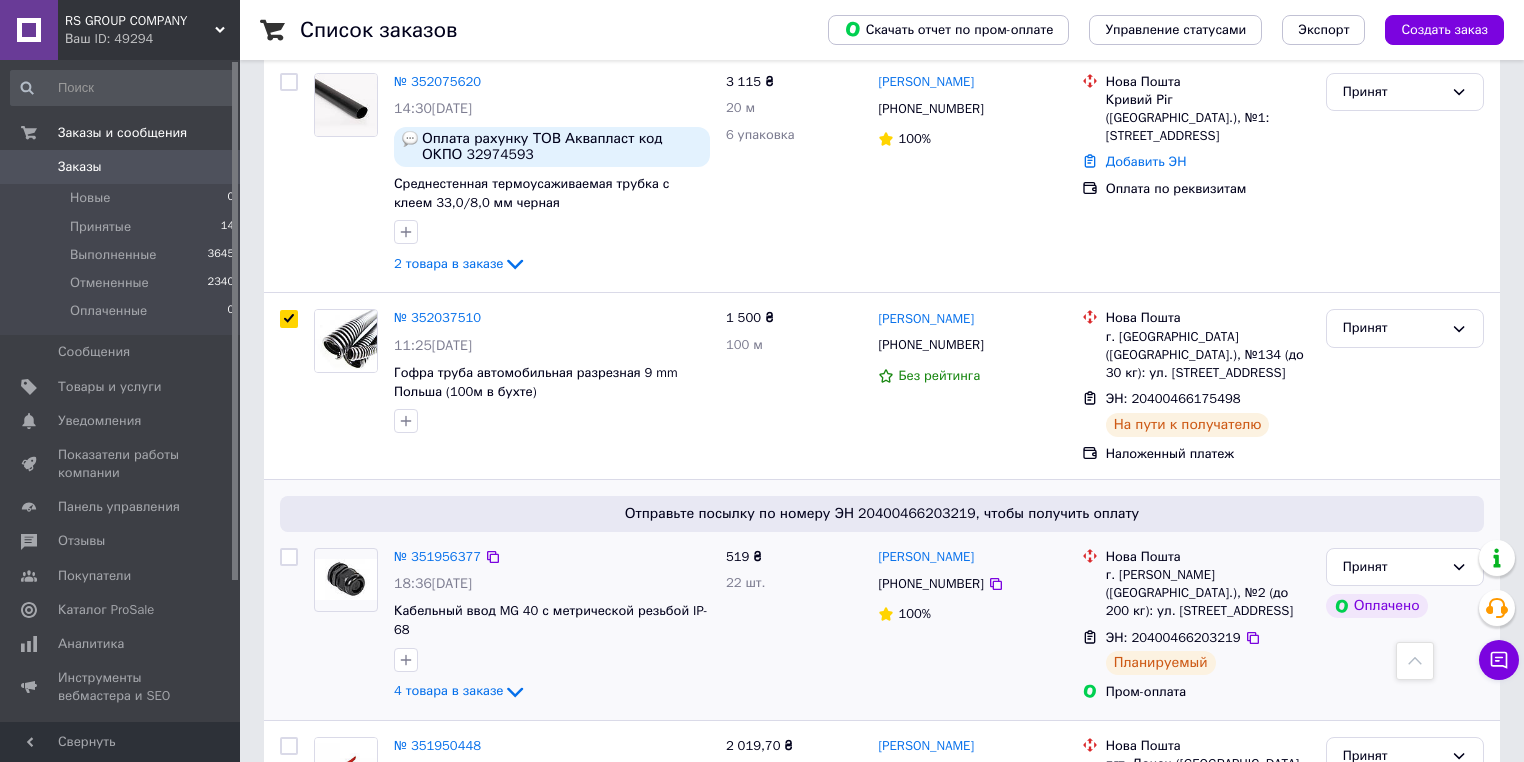 checkbox on "true" 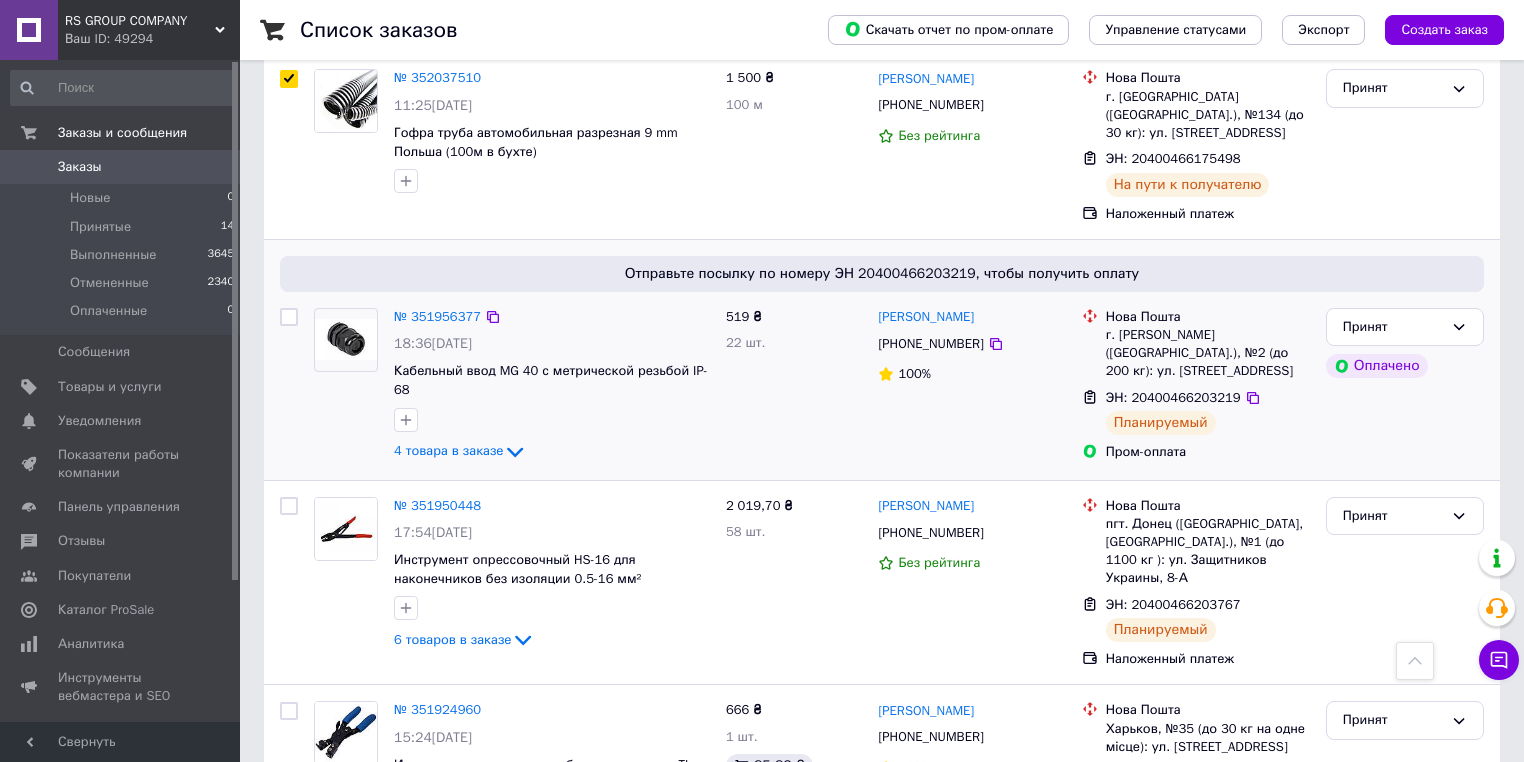 scroll, scrollTop: 720, scrollLeft: 0, axis: vertical 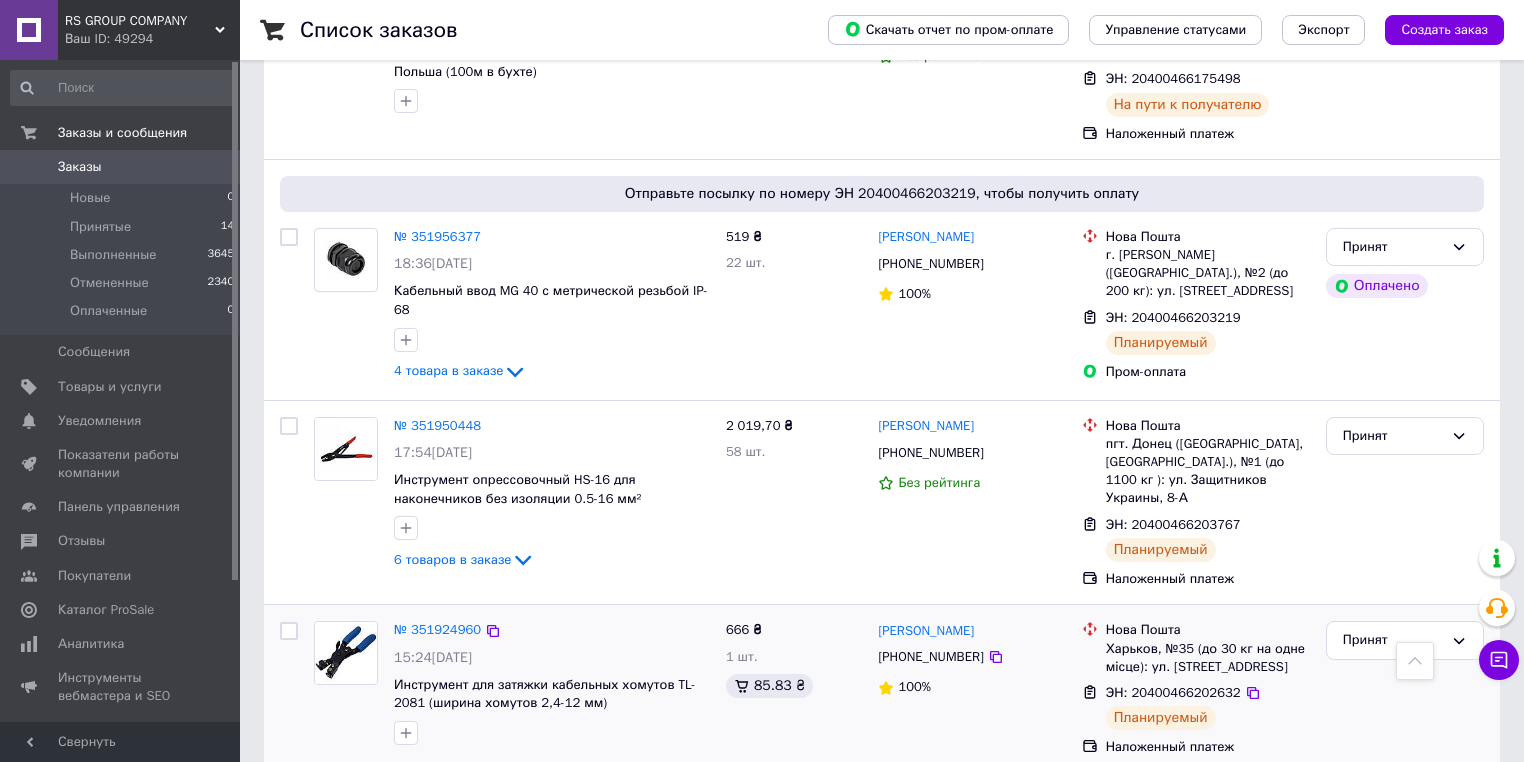 drag, startPoint x: 289, startPoint y: 387, endPoint x: 289, endPoint y: 562, distance: 175 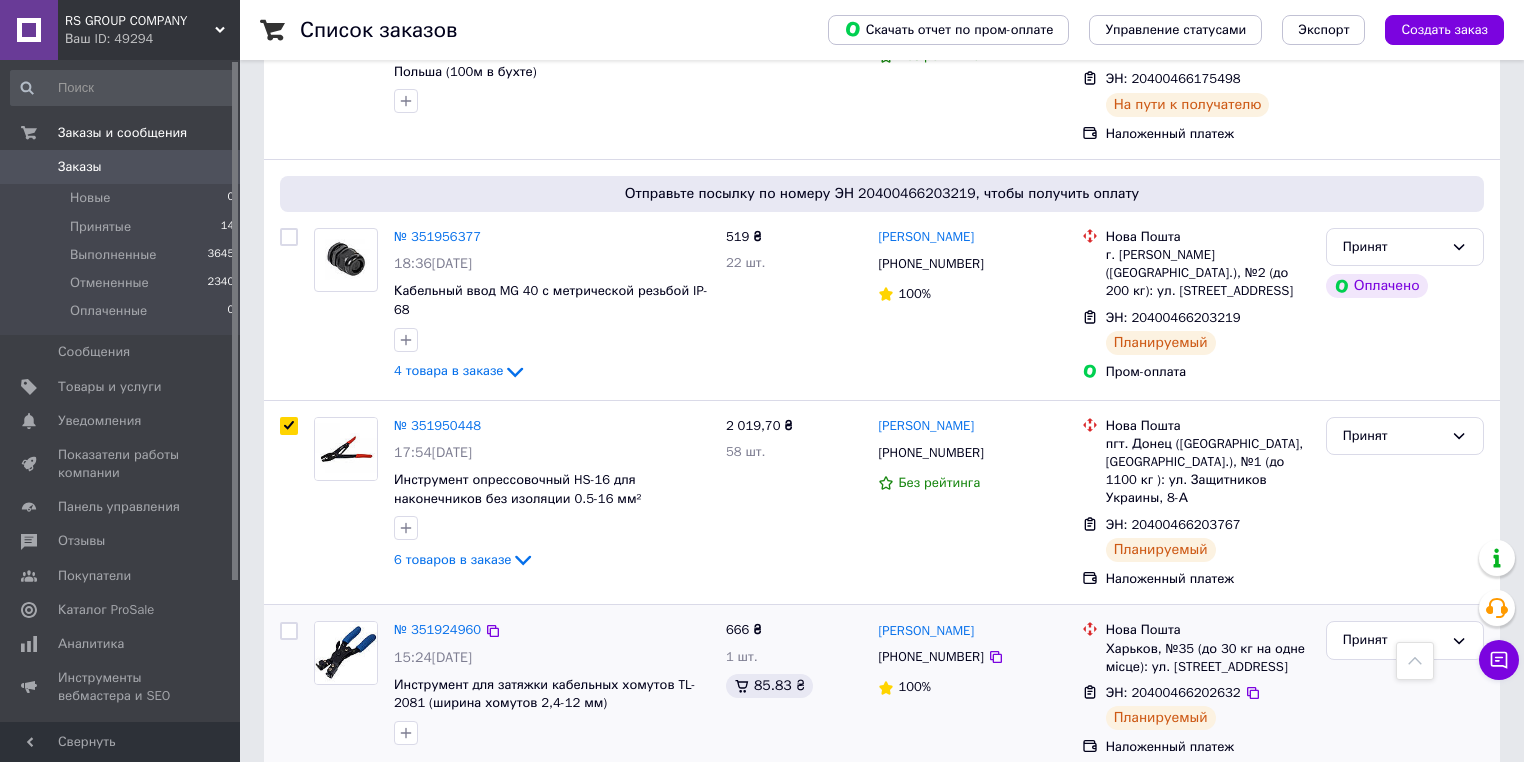 checkbox on "true" 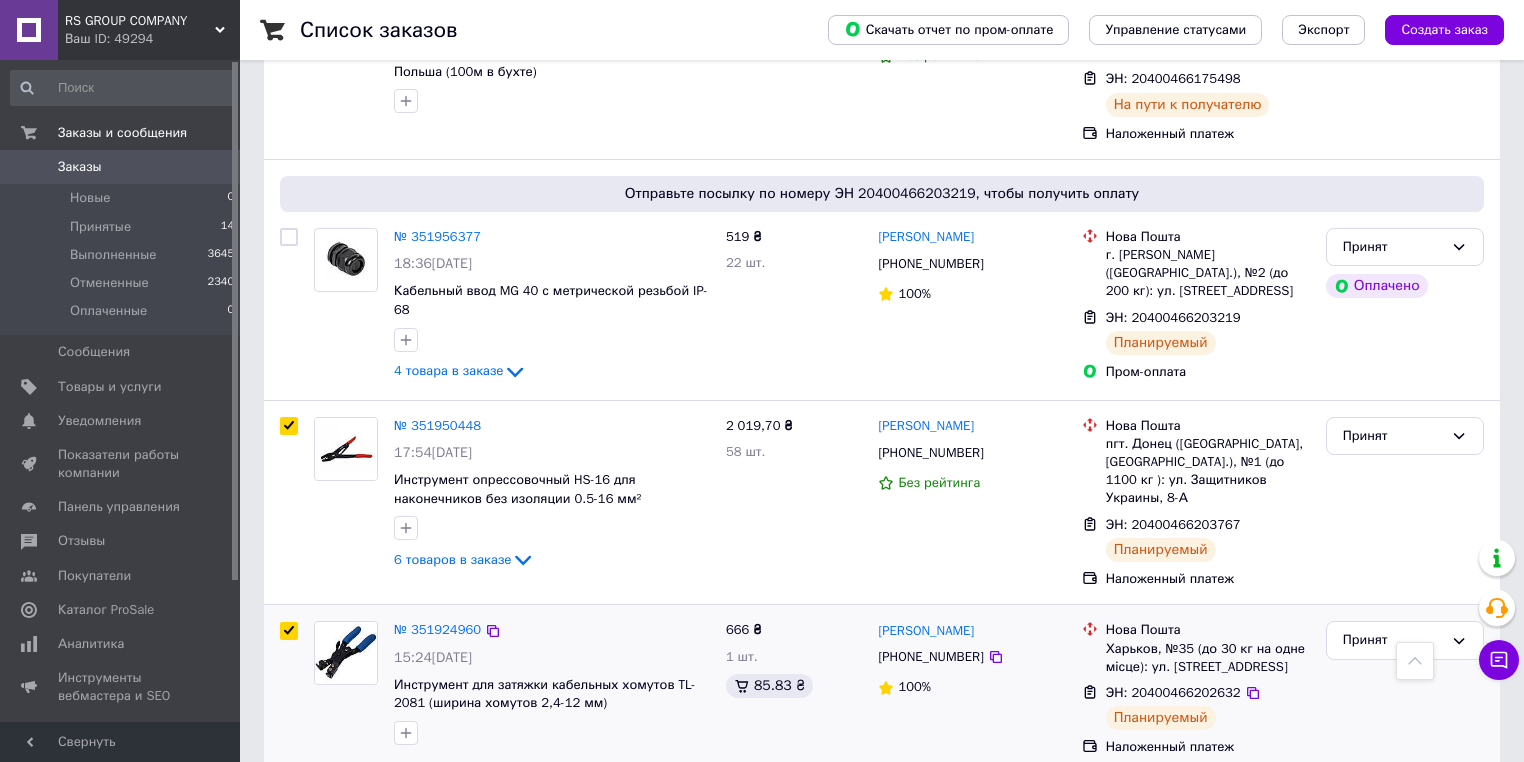 checkbox on "true" 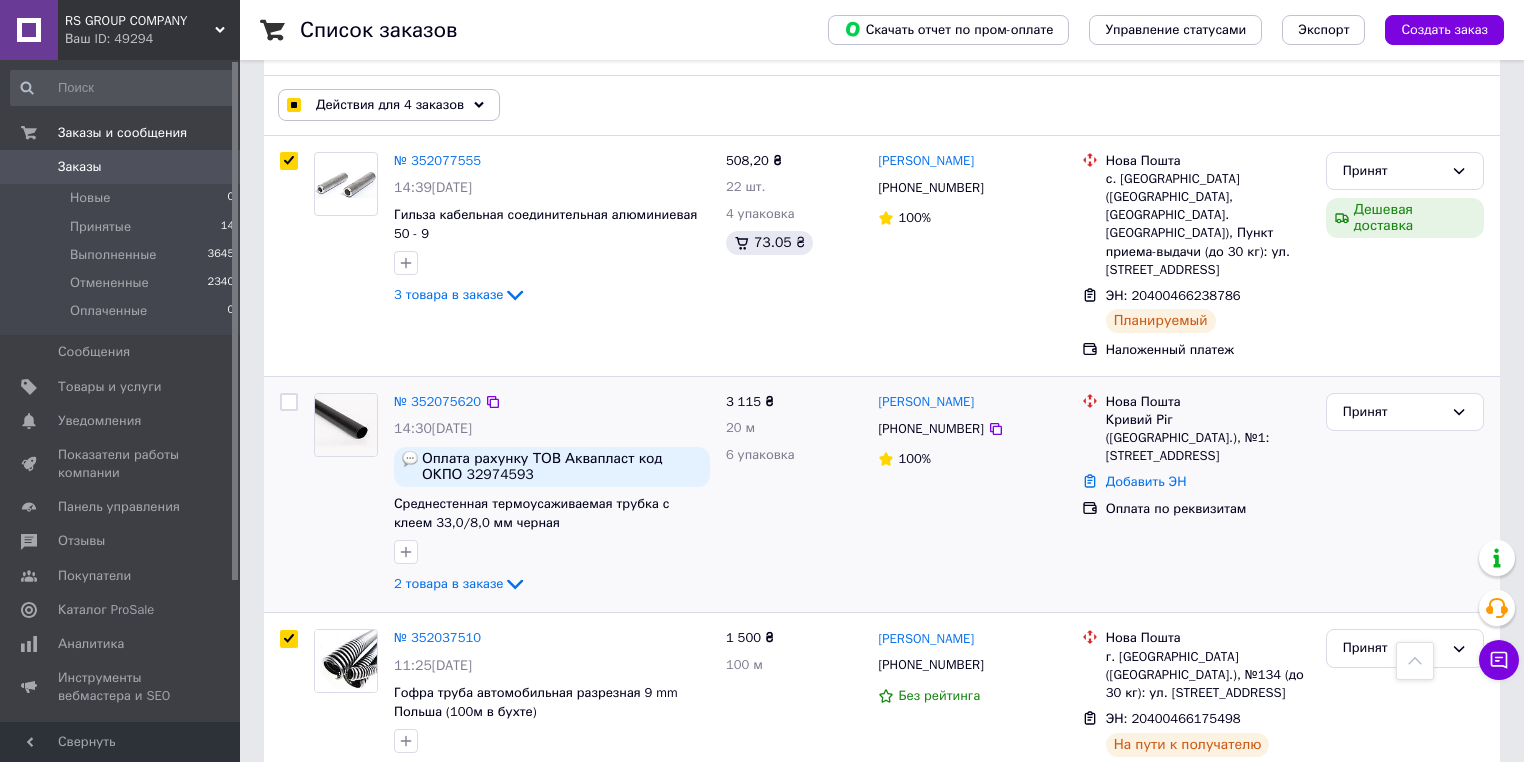 scroll, scrollTop: 0, scrollLeft: 0, axis: both 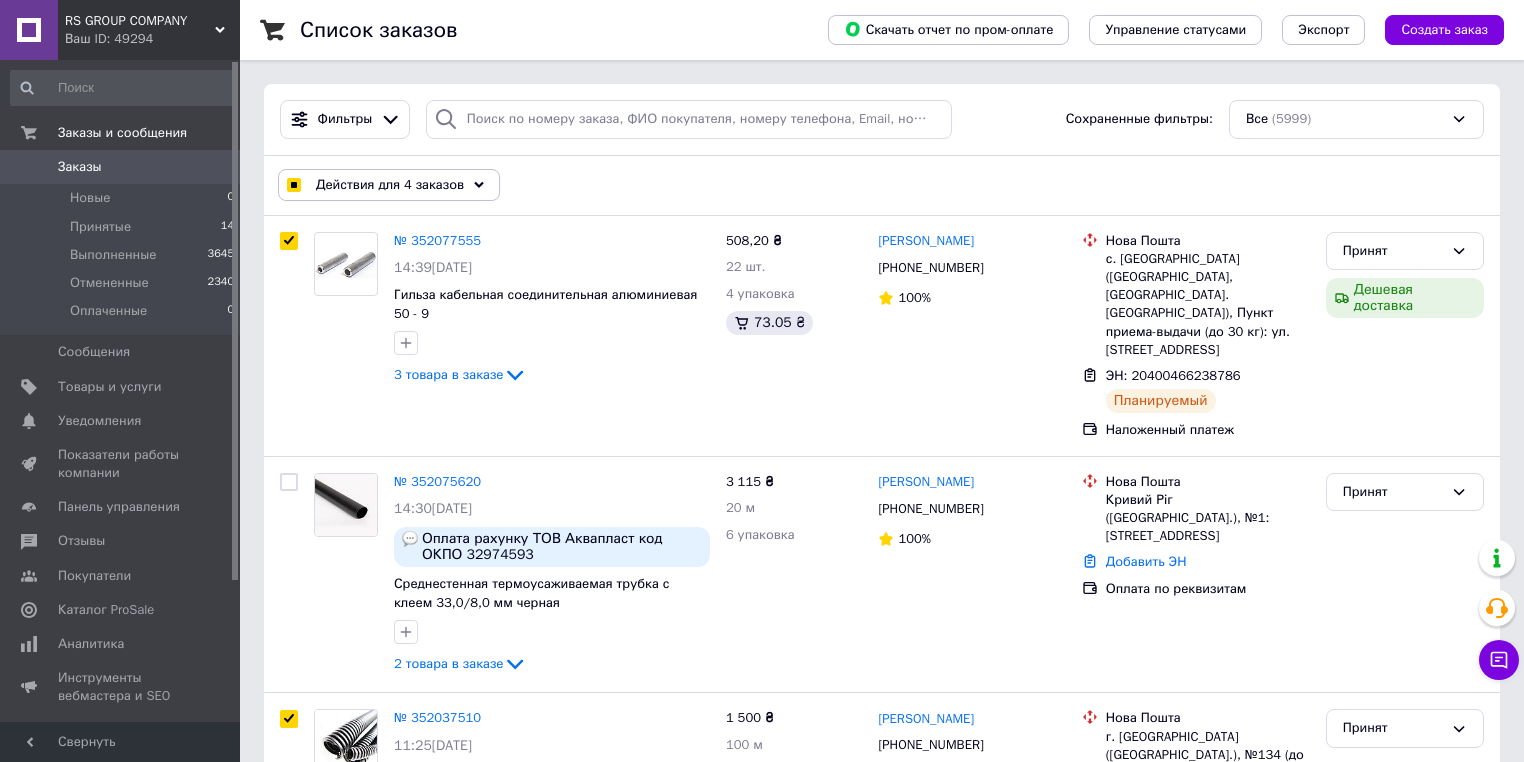 click on "Действия для 4 заказов" at bounding box center (390, 185) 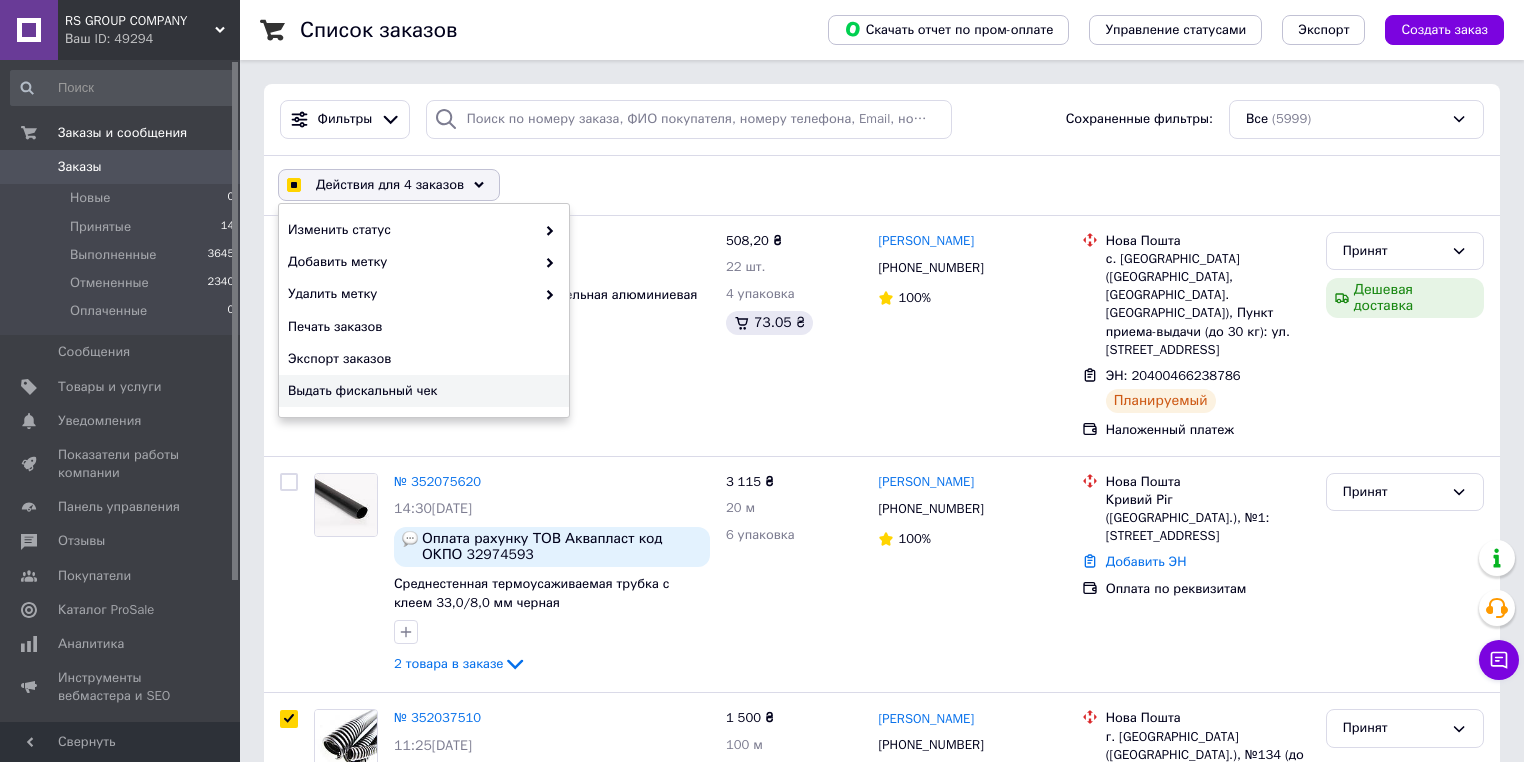 click on "Выдать фискальный чек" at bounding box center (421, 391) 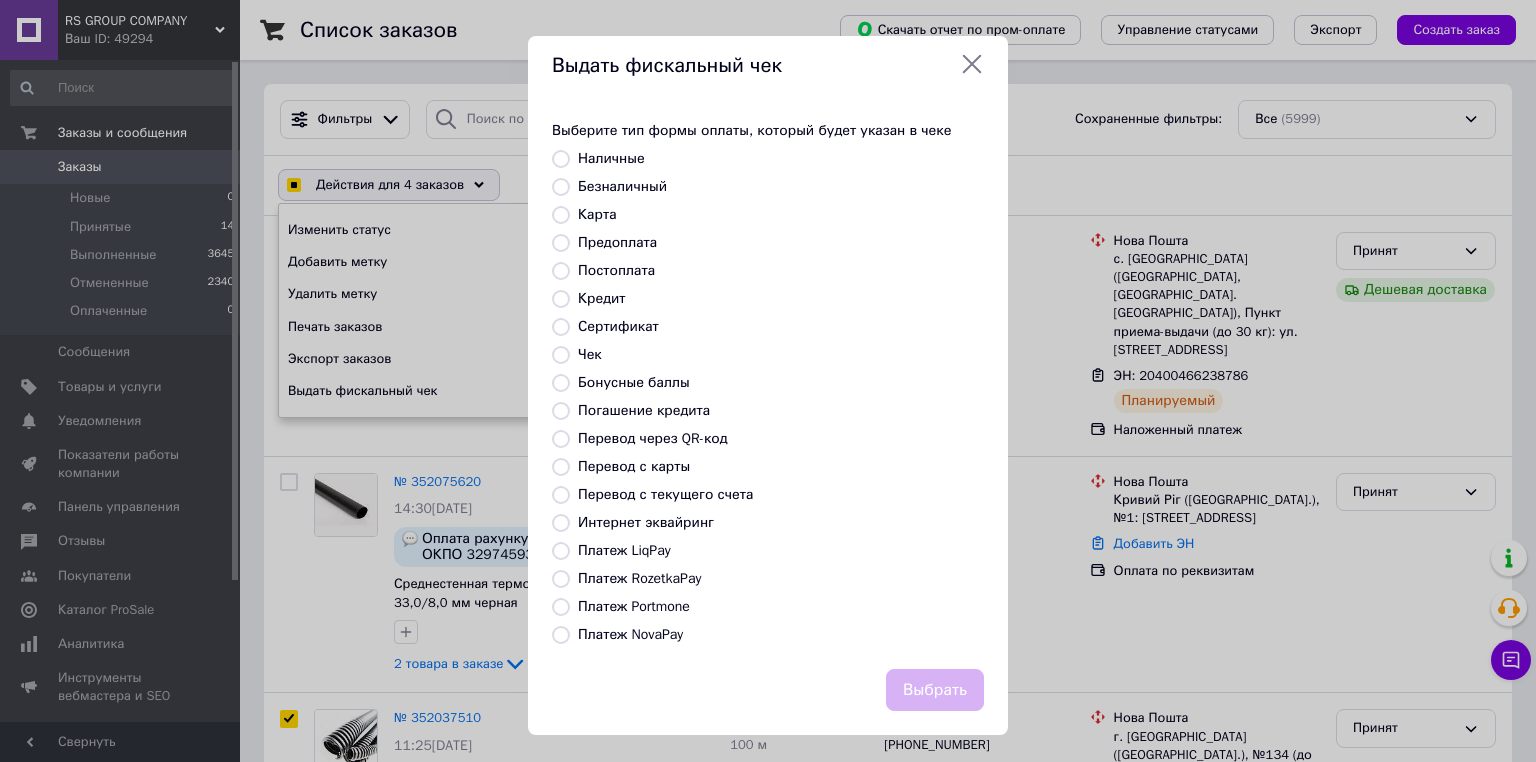 checkbox on "true" 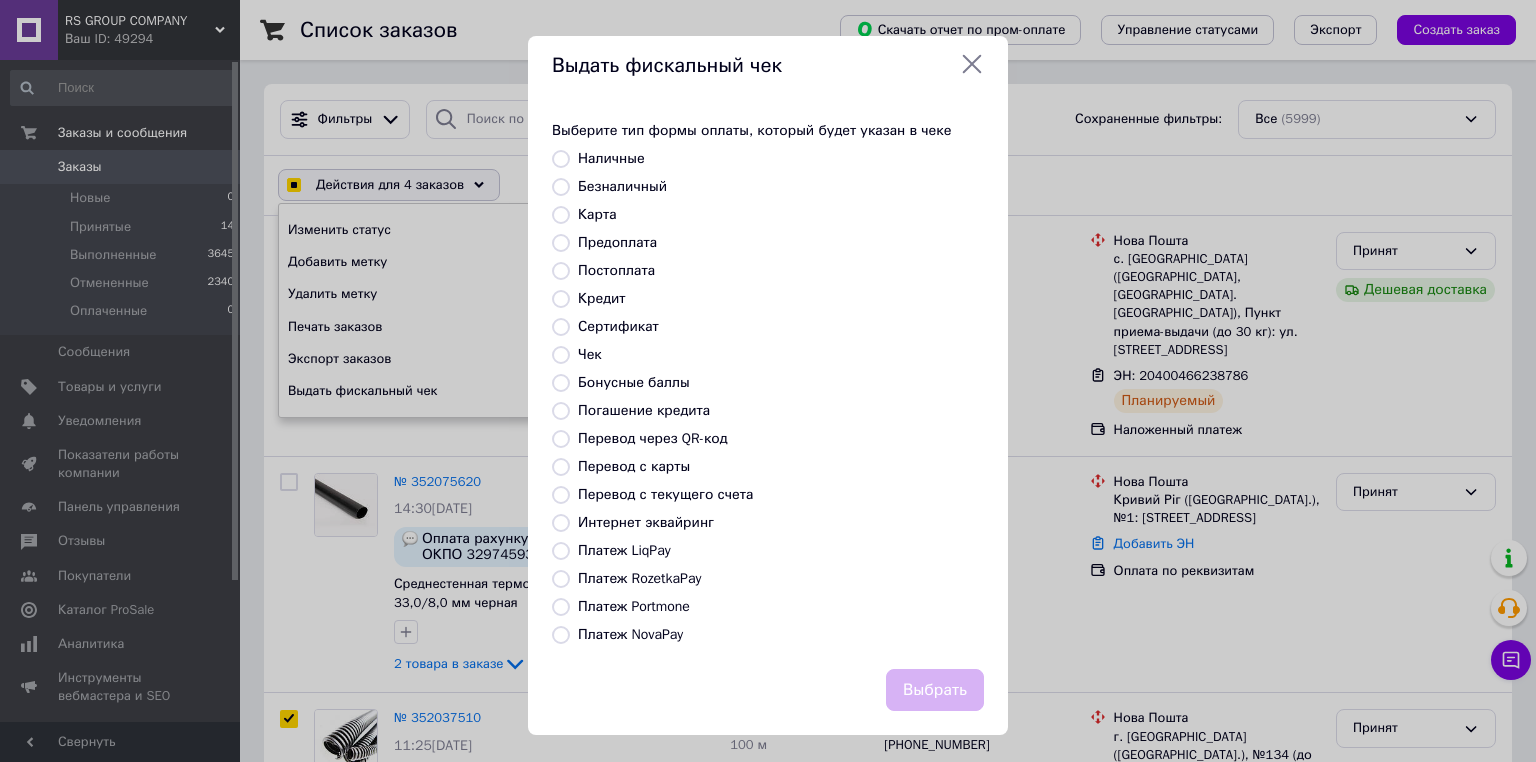 click on "Платеж NovaPay" at bounding box center [561, 635] 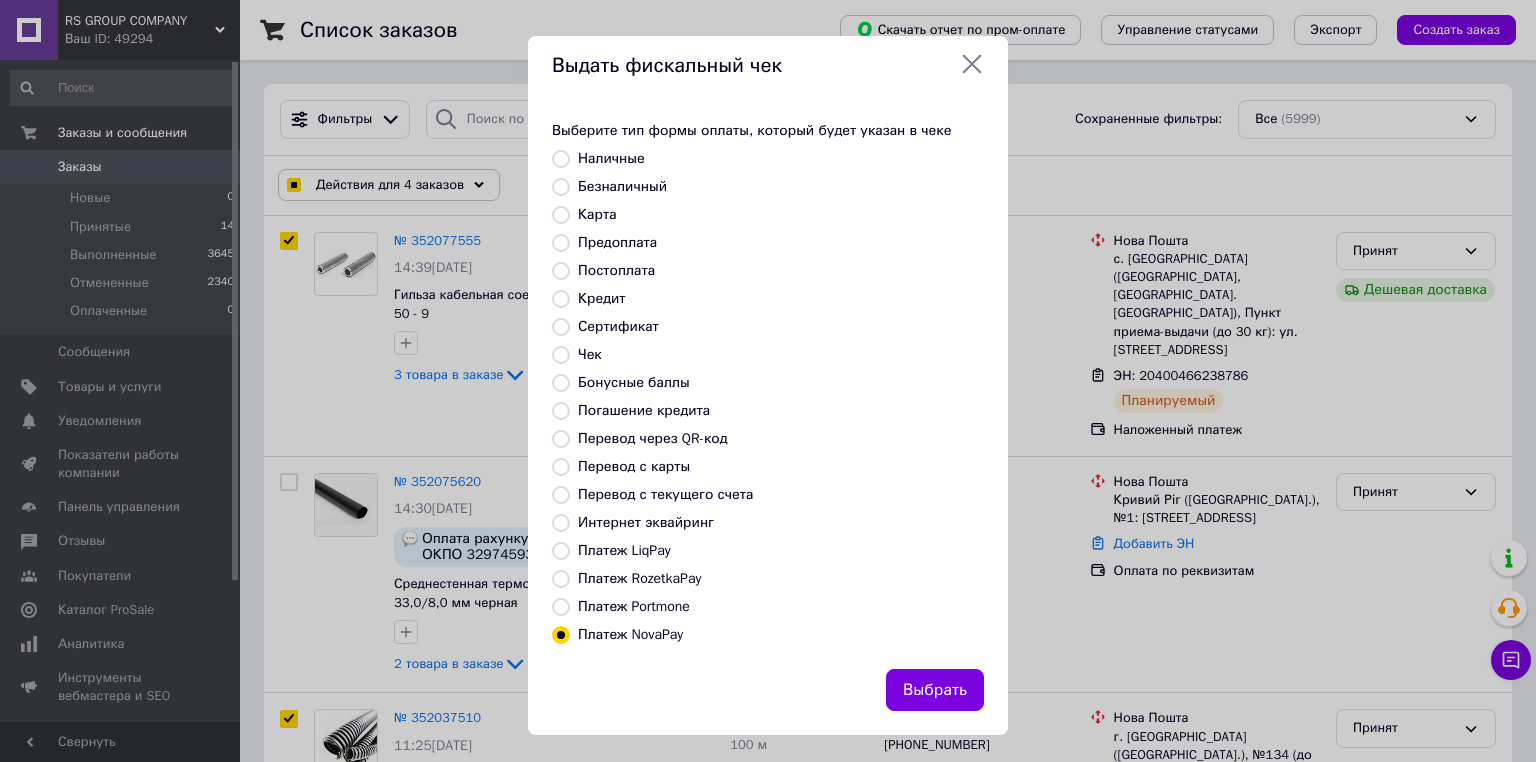 click on "Выбрать" at bounding box center [935, 690] 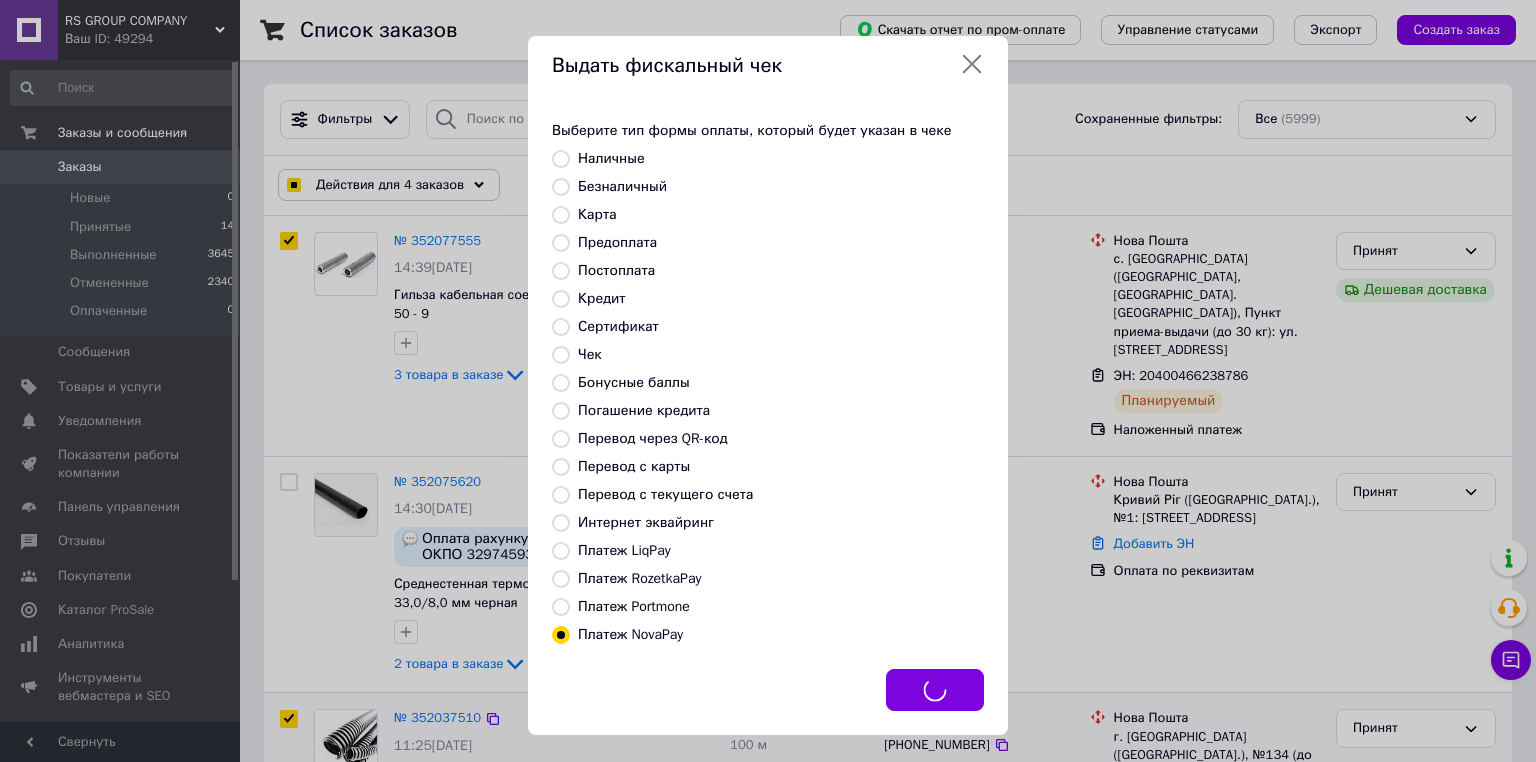 checkbox on "true" 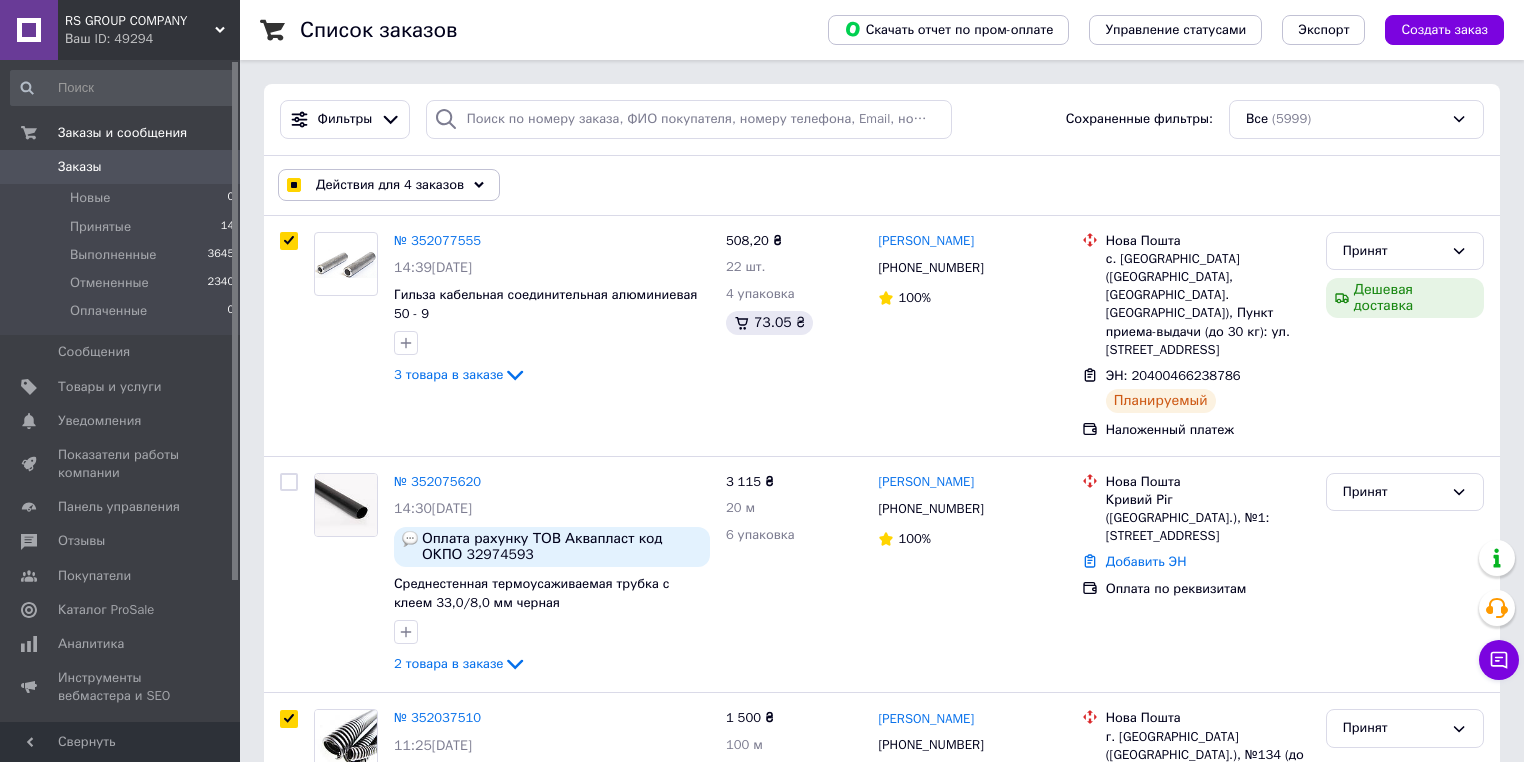 click on "Заказы" at bounding box center (80, 167) 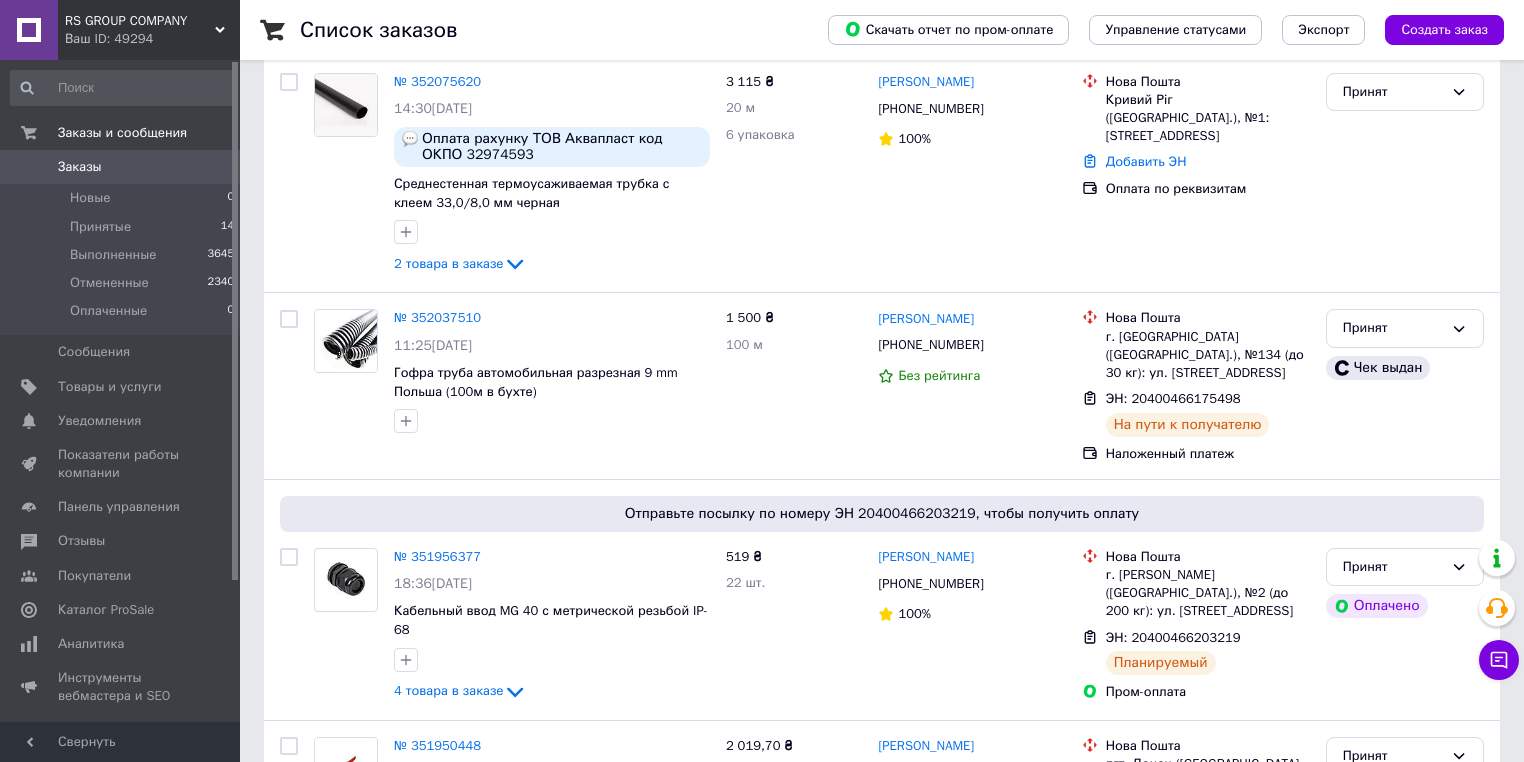 scroll, scrollTop: 560, scrollLeft: 0, axis: vertical 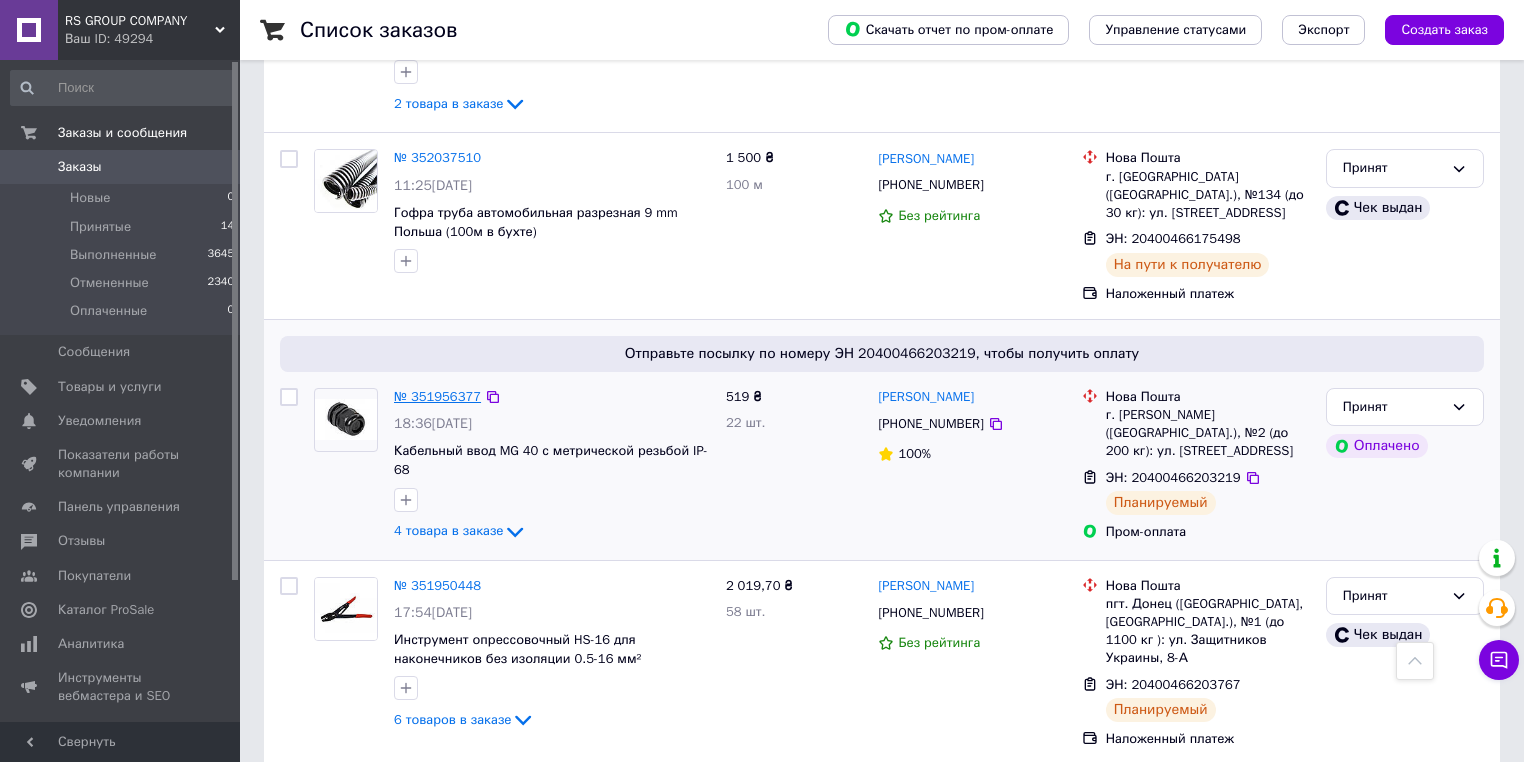 click on "№ 351956377" at bounding box center [437, 396] 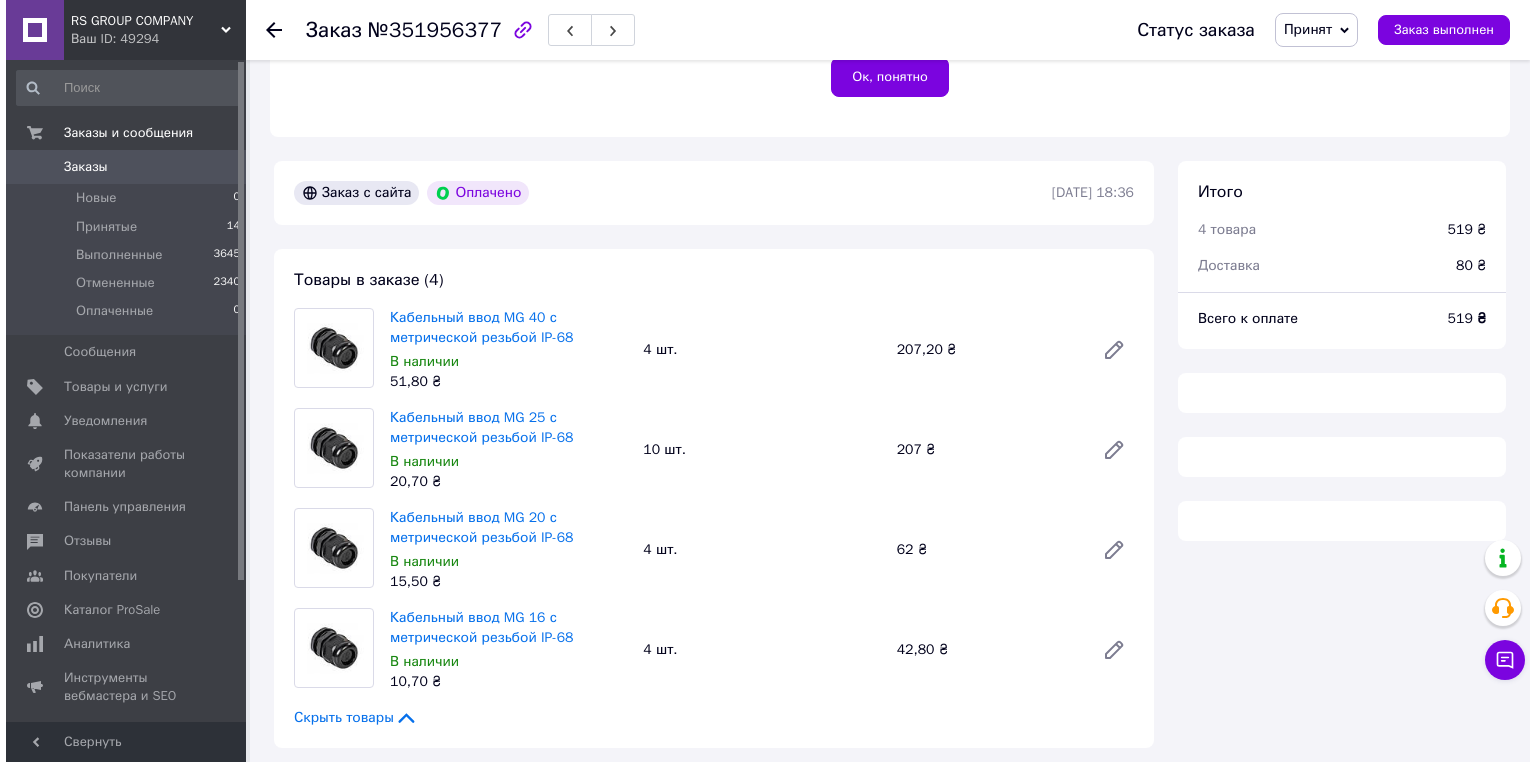 scroll, scrollTop: 960, scrollLeft: 0, axis: vertical 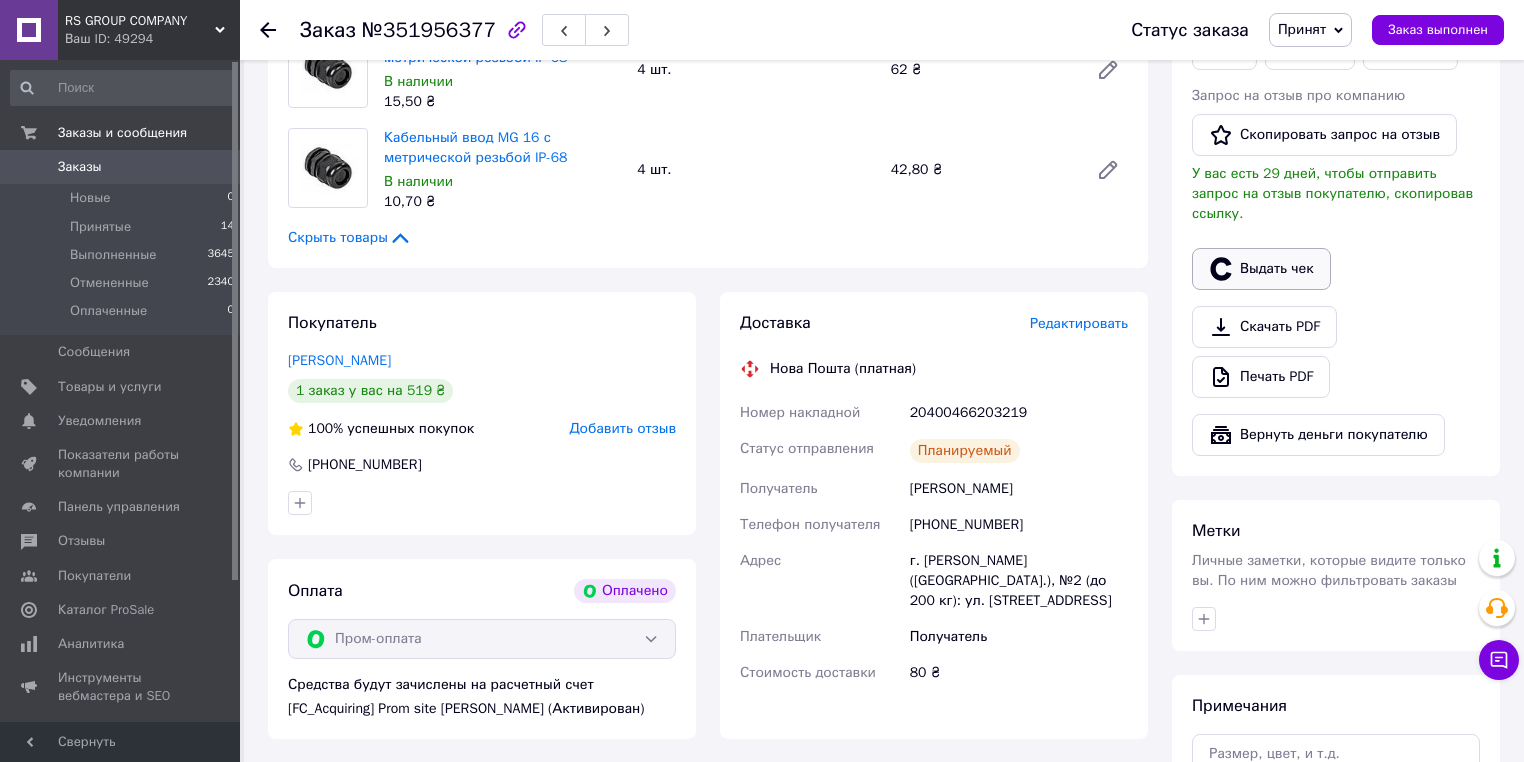click on "Выдать чек" at bounding box center (1261, 269) 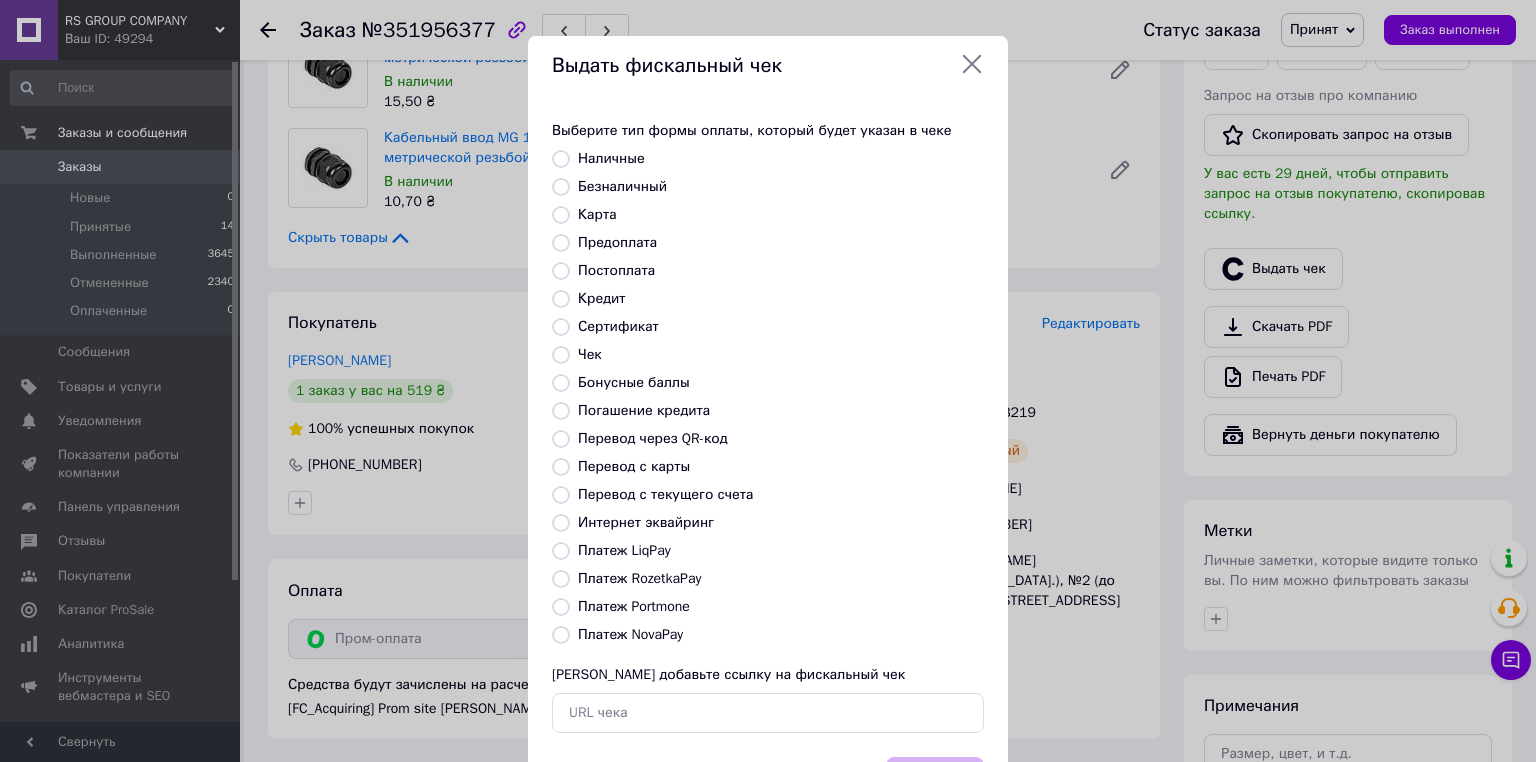 click on "Платеж RozetkaPay" at bounding box center [561, 579] 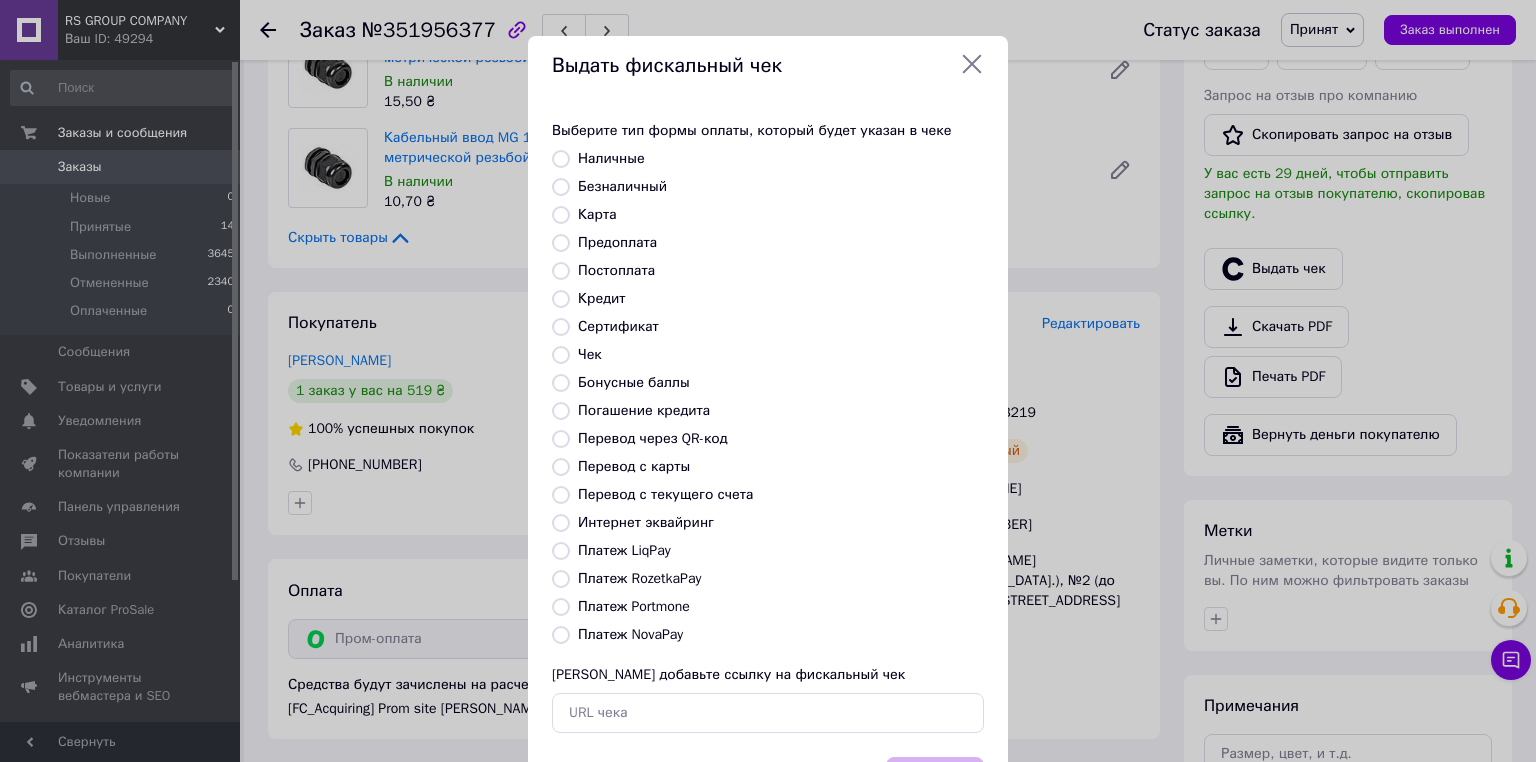 radio on "true" 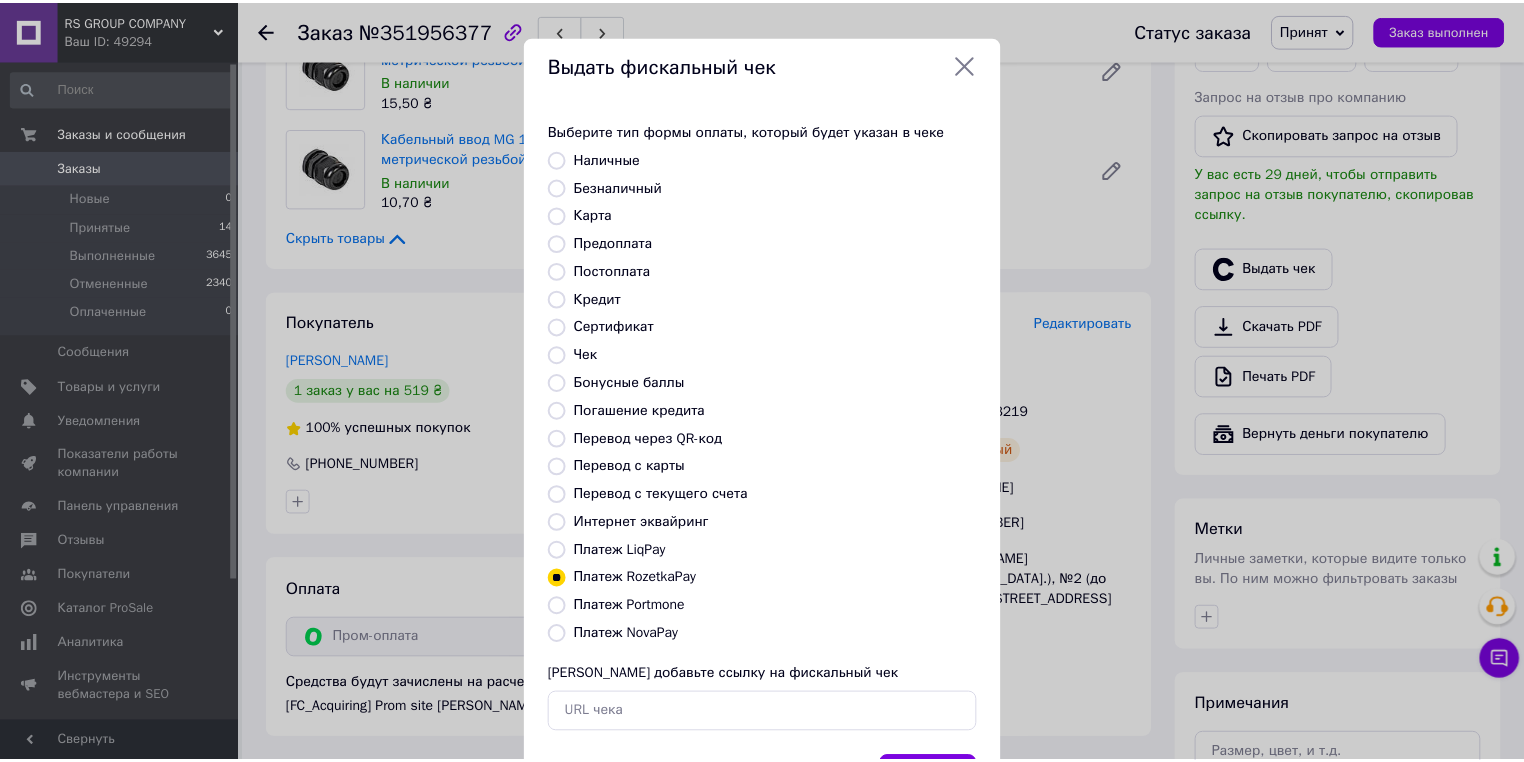 scroll, scrollTop: 96, scrollLeft: 0, axis: vertical 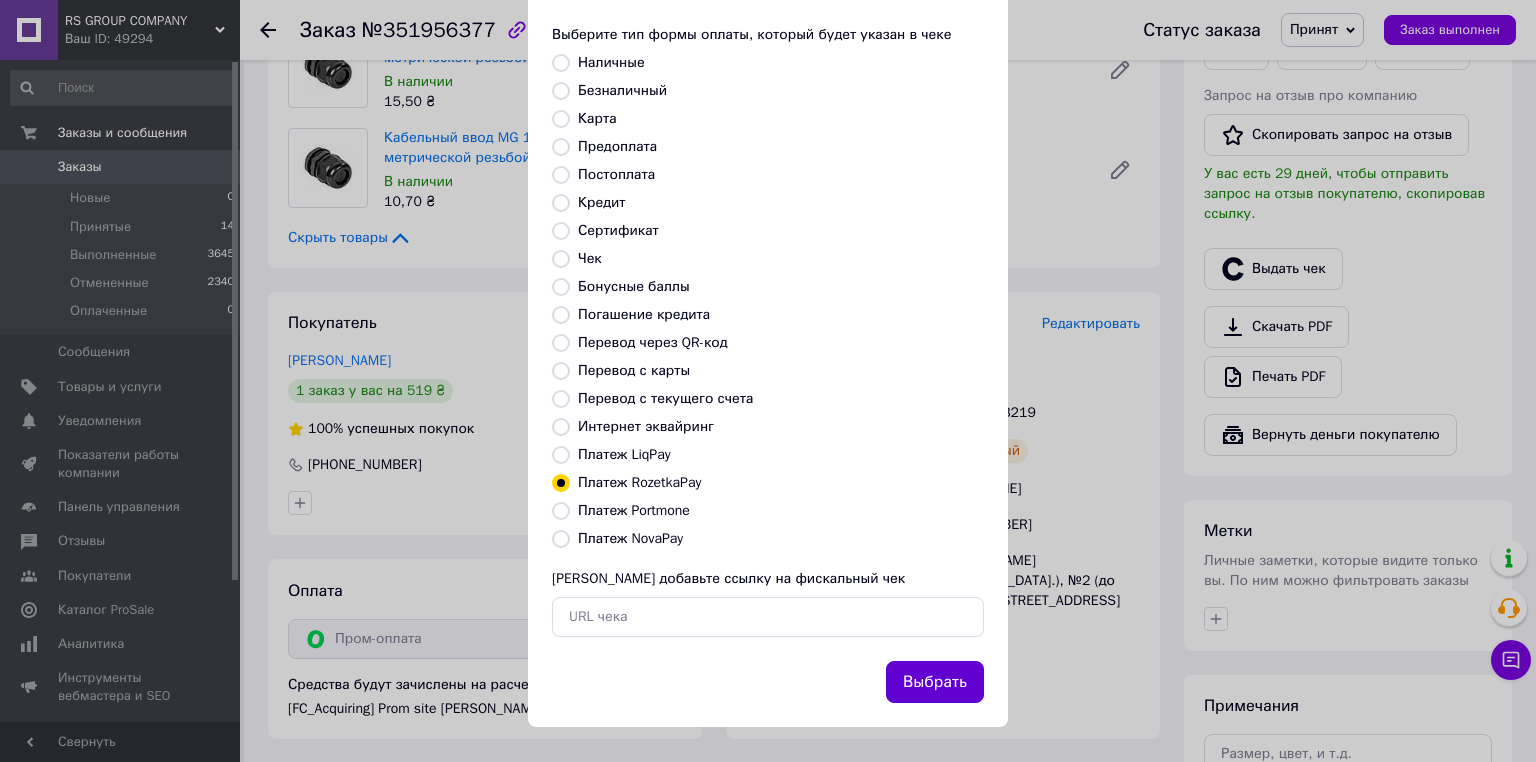 click on "Выбрать" at bounding box center [935, 682] 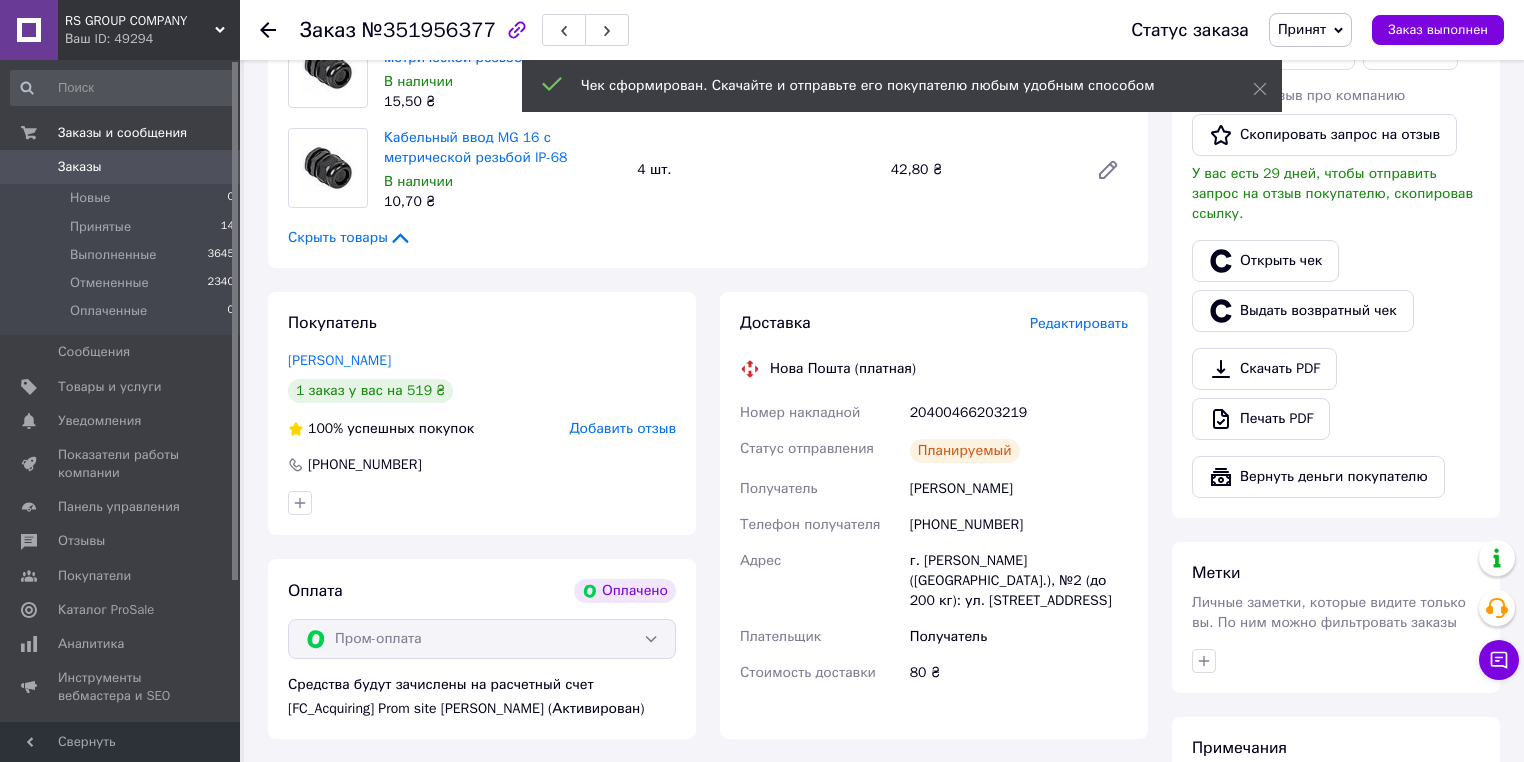 click on "Заказы" at bounding box center (80, 167) 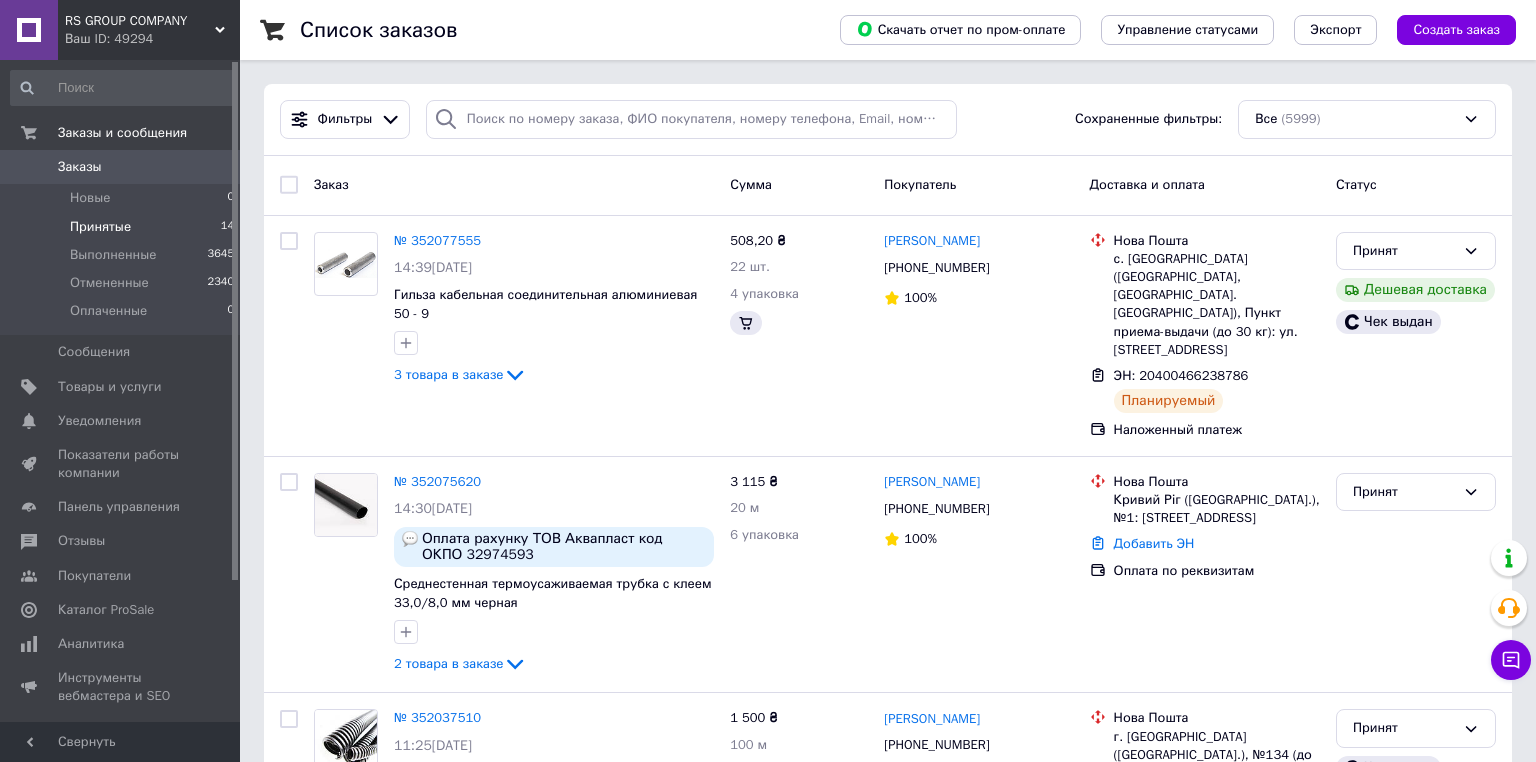 click on "Принятые" at bounding box center (100, 227) 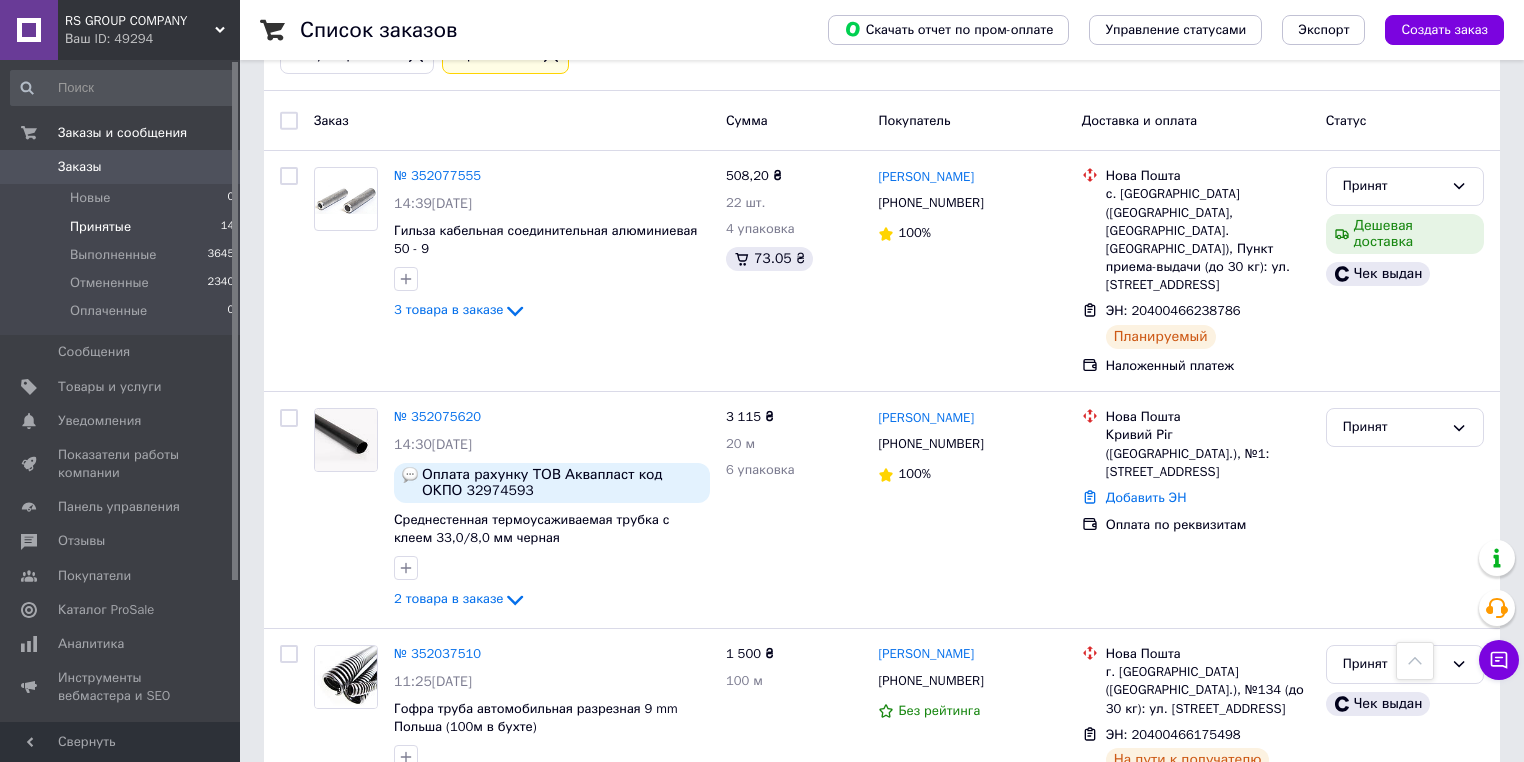 scroll, scrollTop: 0, scrollLeft: 0, axis: both 